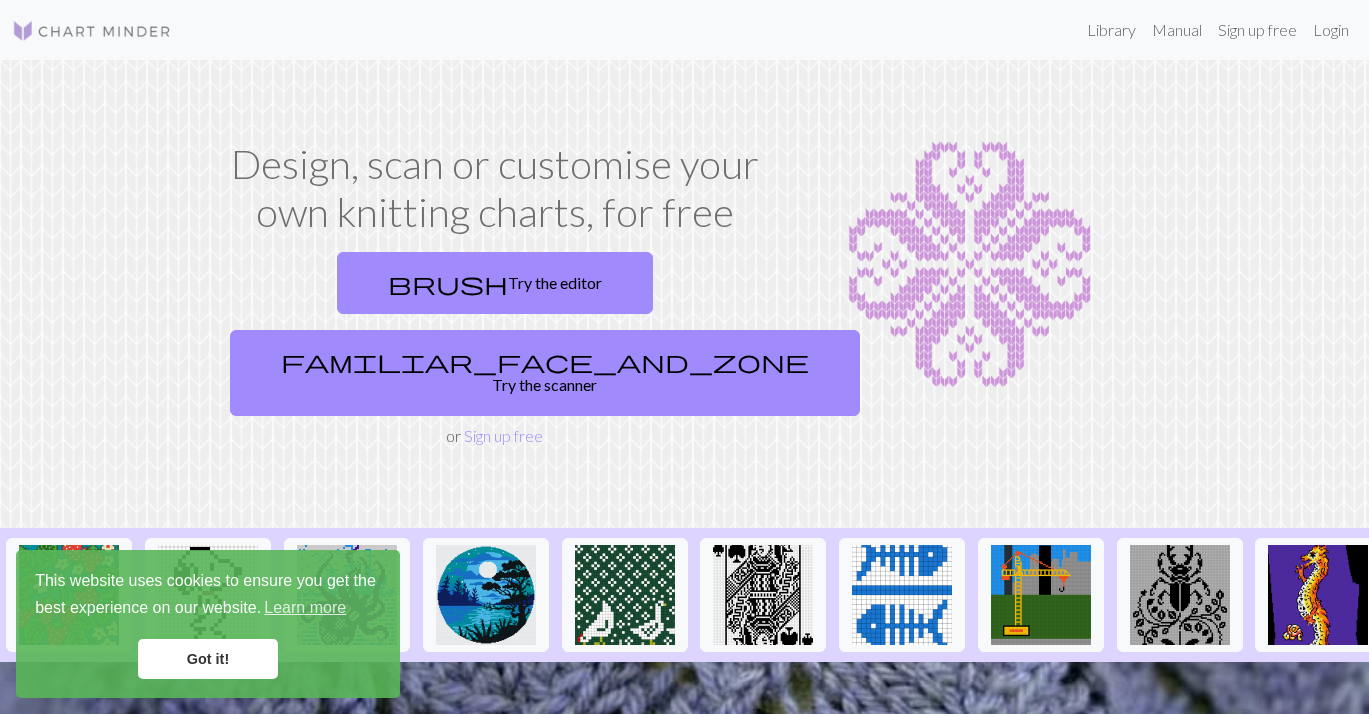 scroll, scrollTop: 0, scrollLeft: 0, axis: both 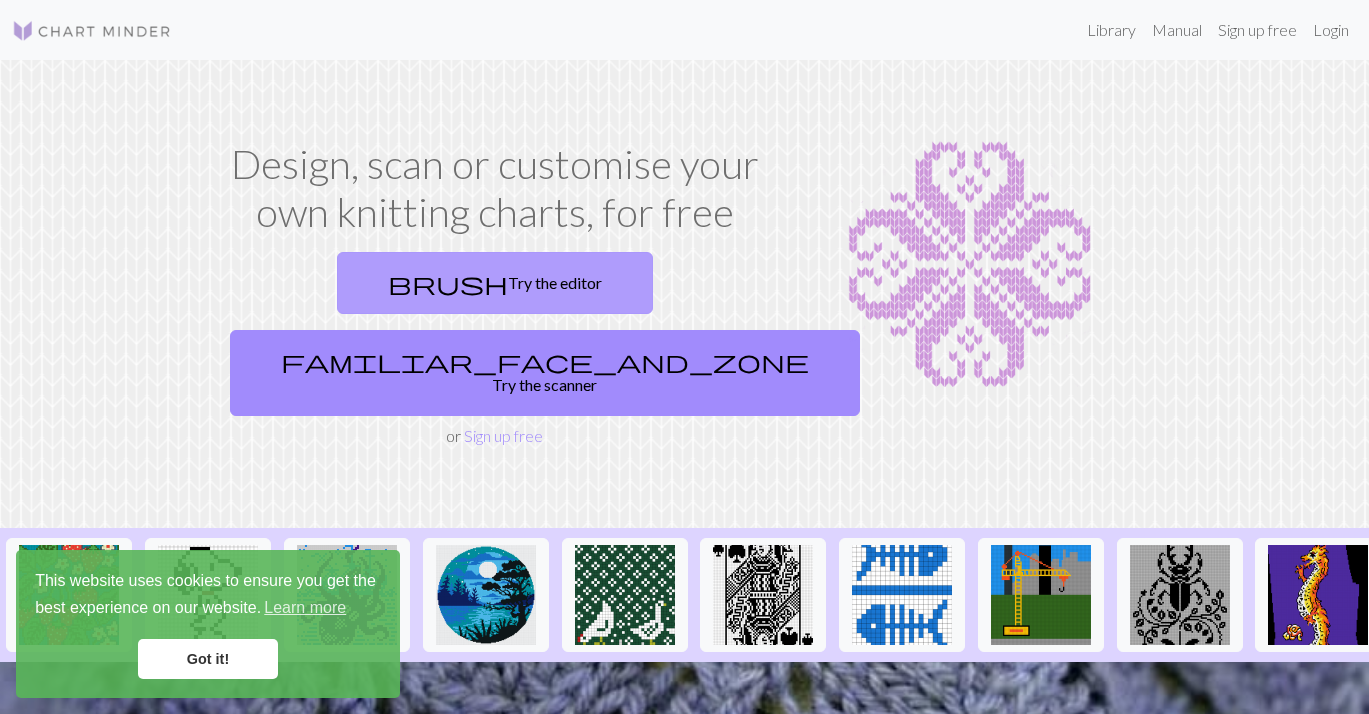 click on "brush  Try the editor" at bounding box center (495, 283) 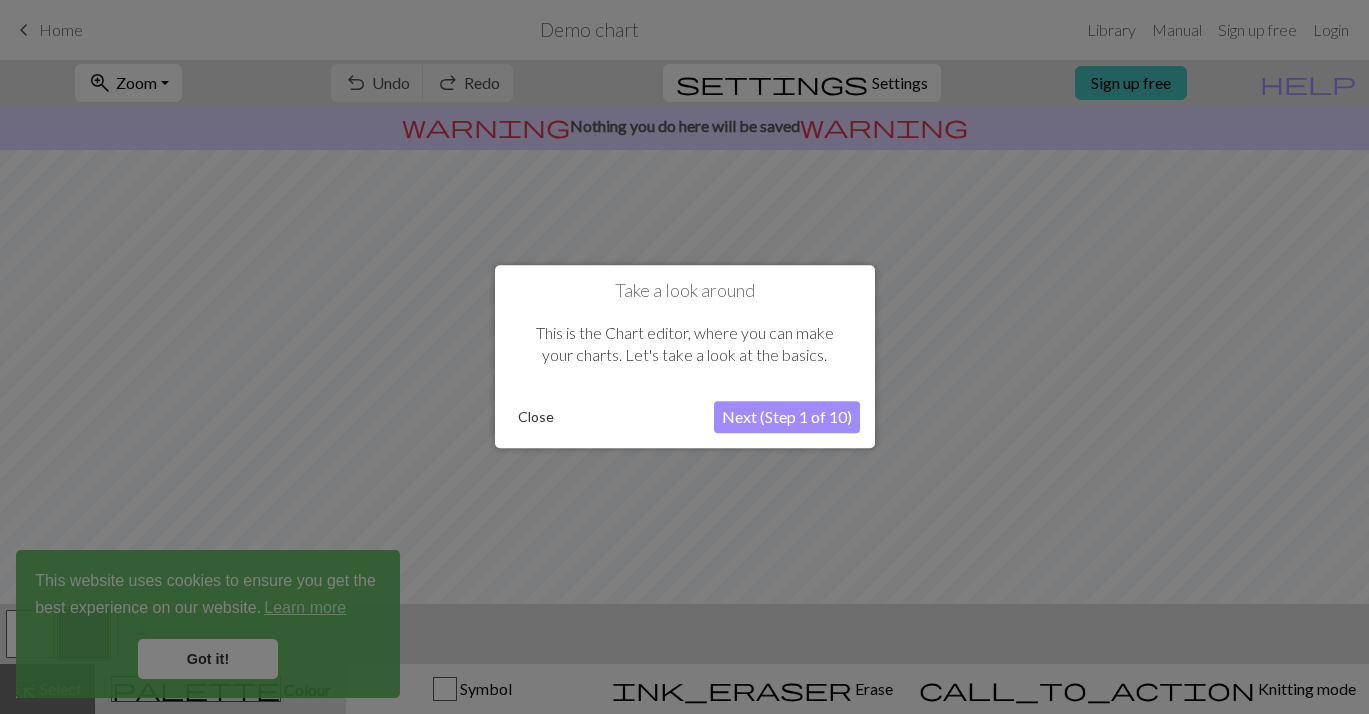 click on "Next (Step 1 of 10)" at bounding box center (787, 418) 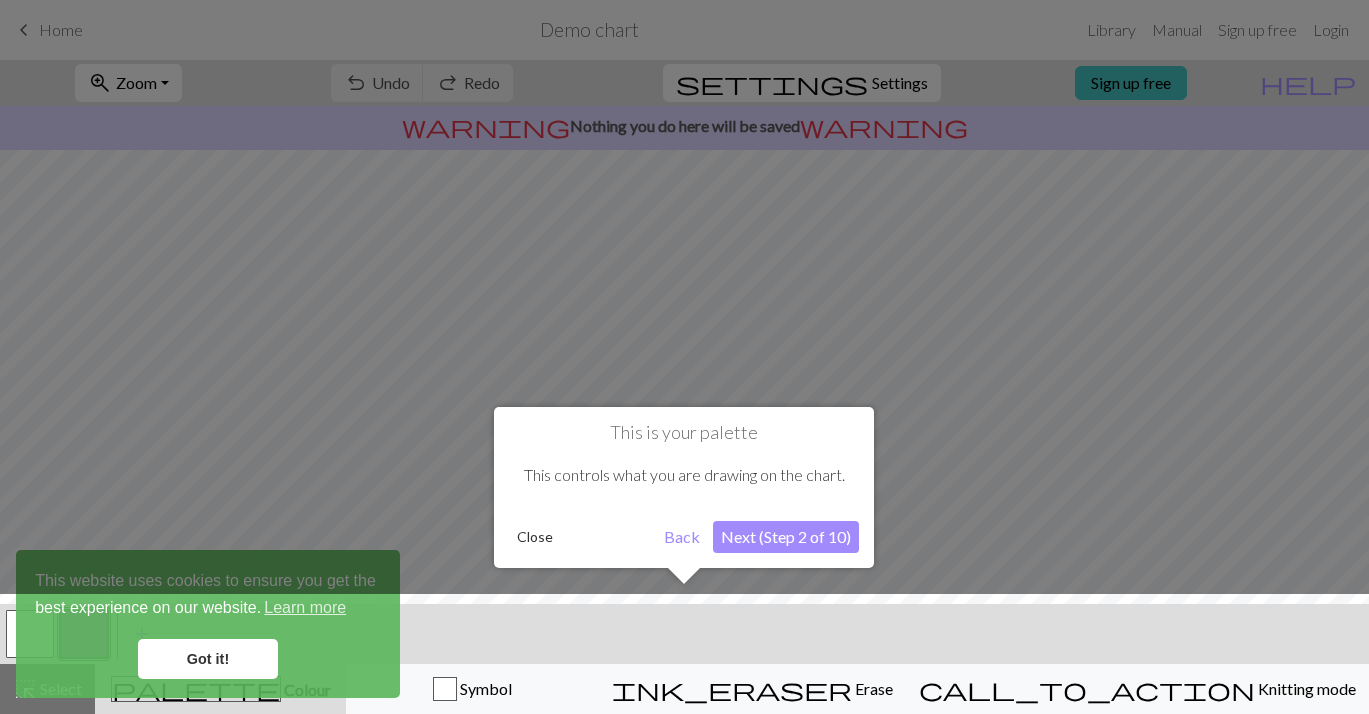 click on "Next (Step 2 of 10)" at bounding box center (786, 537) 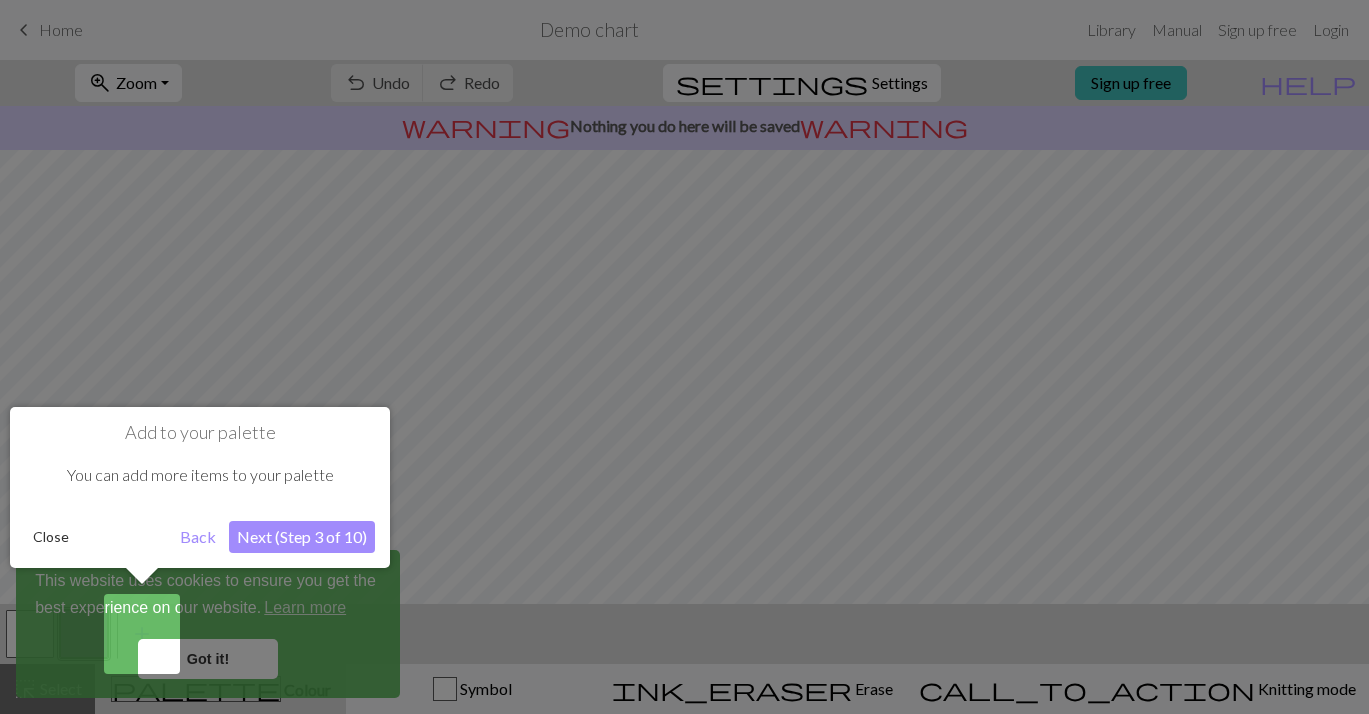 click on "Next (Step 3 of 10)" at bounding box center [302, 537] 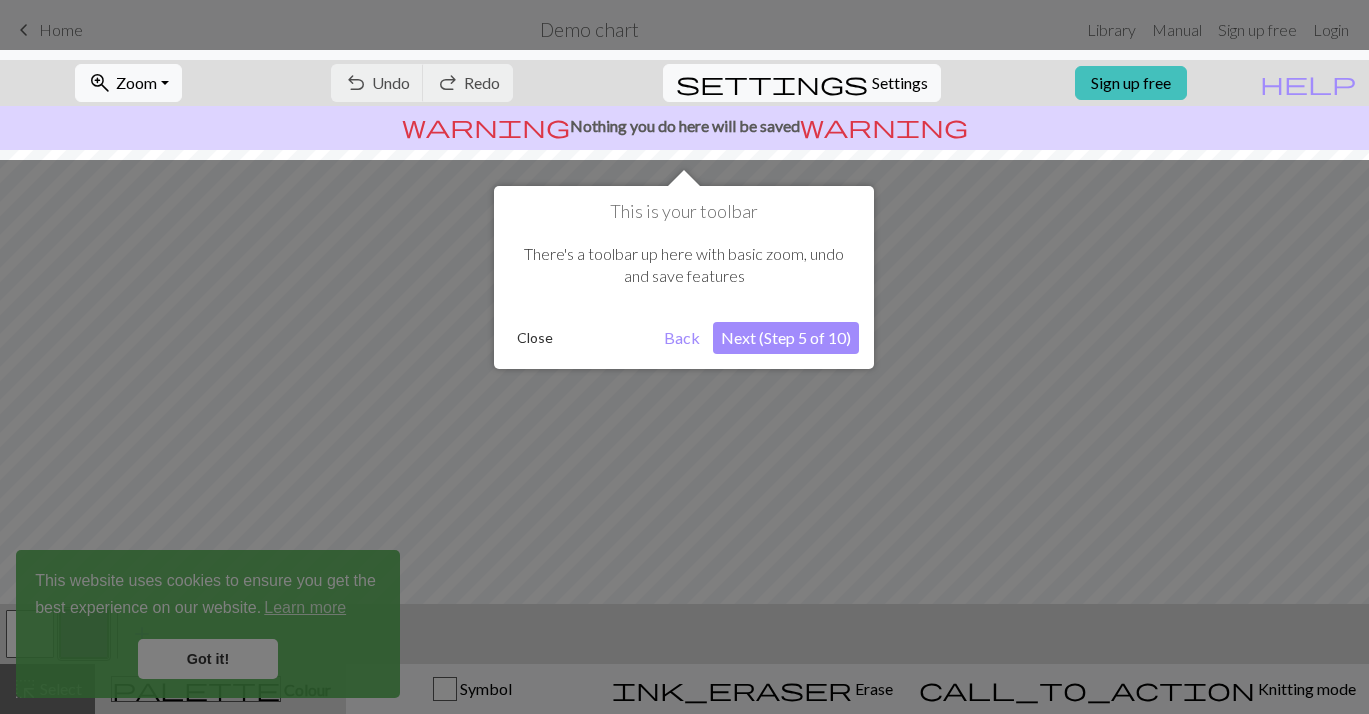 click on "Next (Step 5 of 10)" at bounding box center (786, 338) 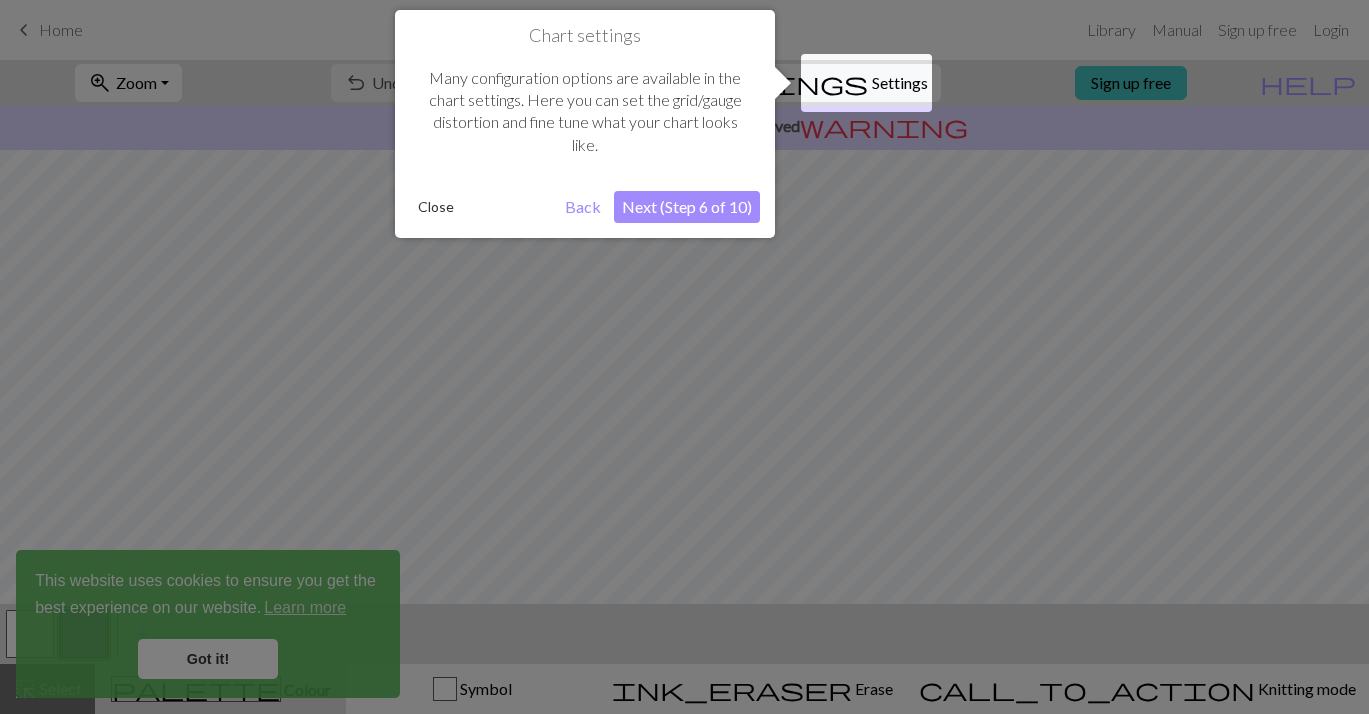 click on "Next (Step 6 of 10)" at bounding box center (687, 207) 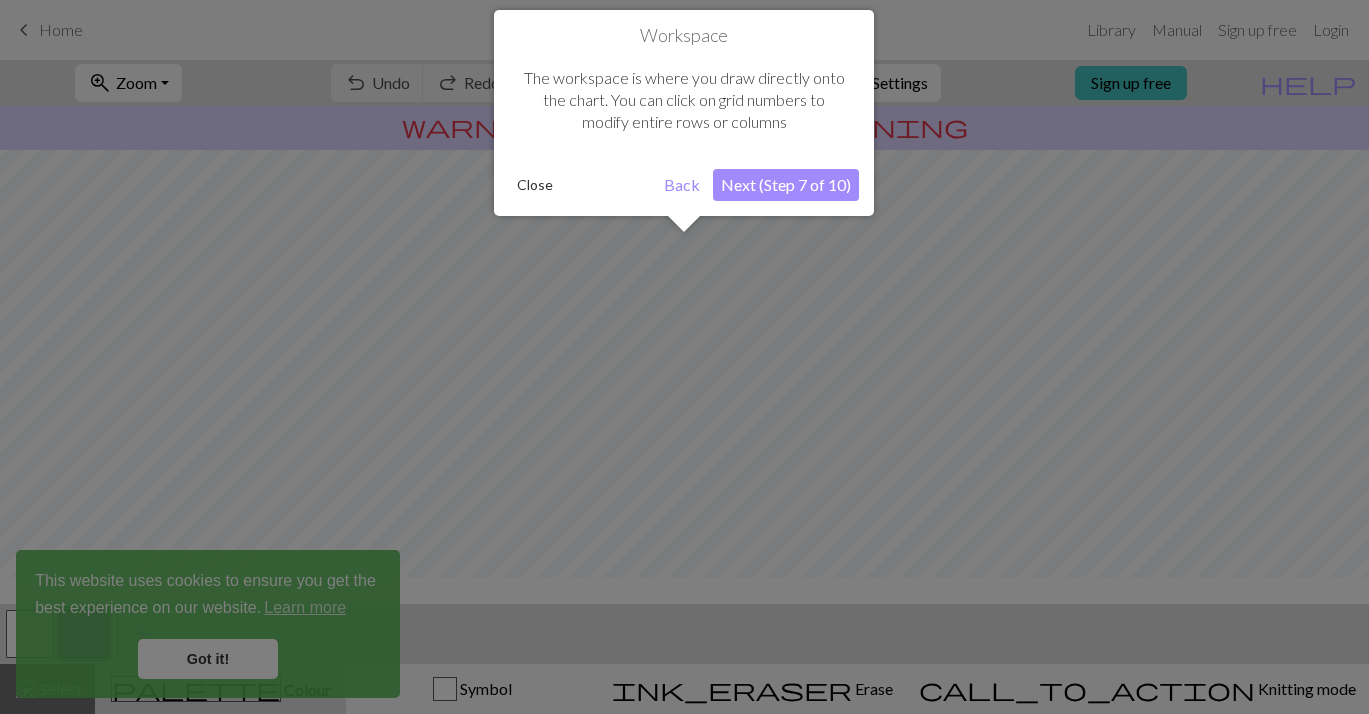 scroll, scrollTop: 120, scrollLeft: 0, axis: vertical 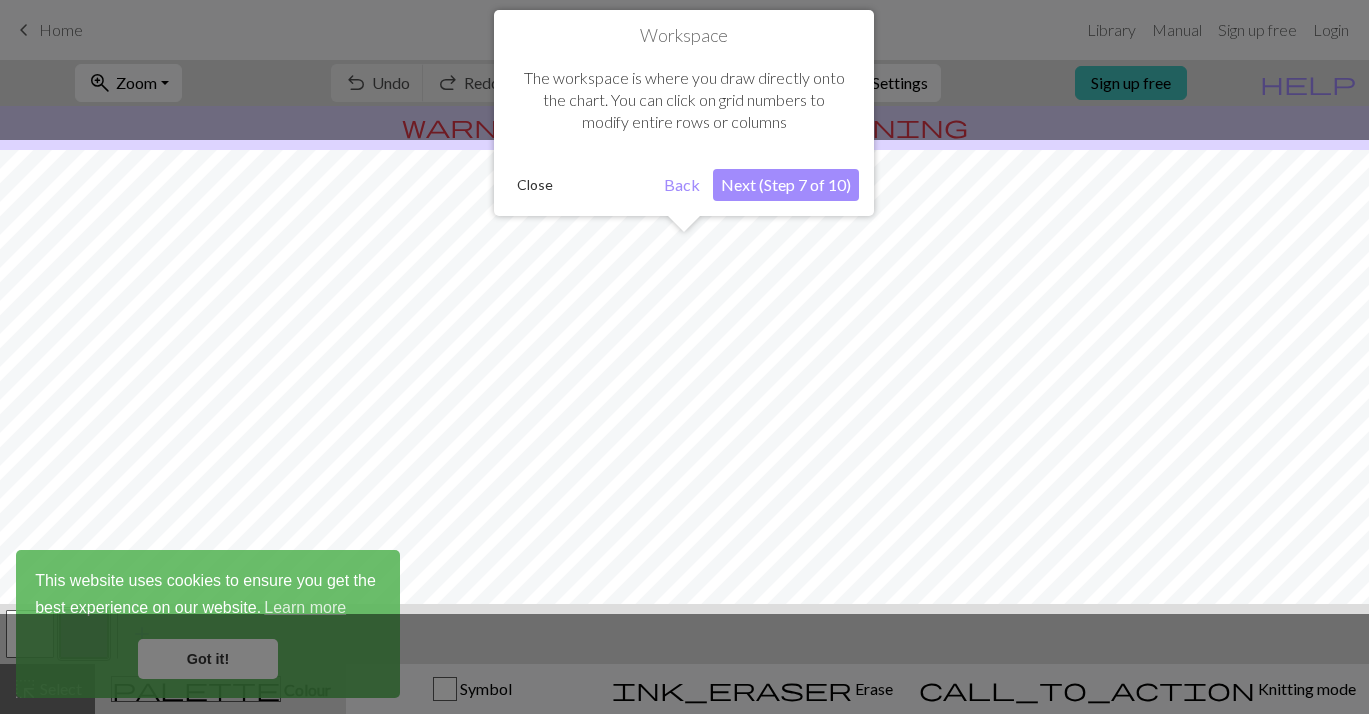 click on "Next (Step 7 of 10)" at bounding box center [786, 185] 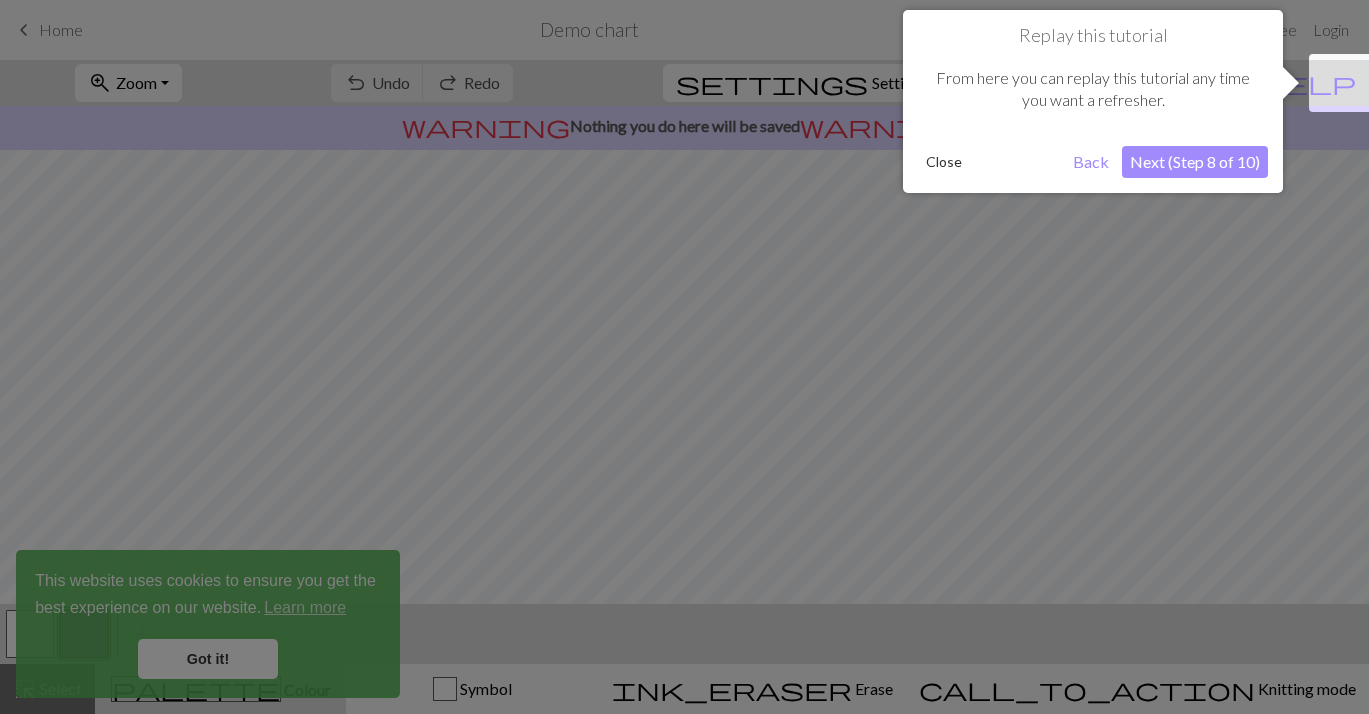 click on "Next (Step 8 of 10)" at bounding box center [1195, 162] 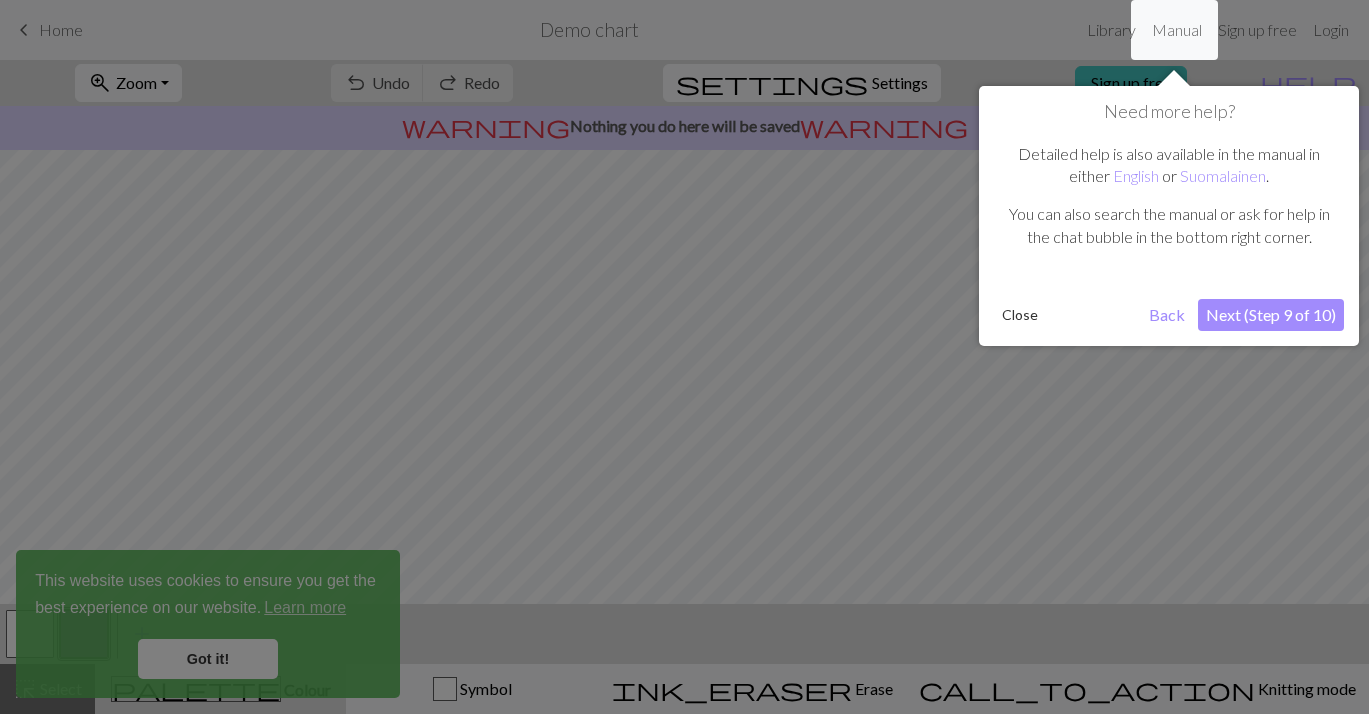 click on "Need more help? Detailed help is also available in the manual in either   English   or   Suomalainen . You can also search the manual or ask for help in the chat bubble in the bottom right corner. Close Back Next (Step 9 of 10)" at bounding box center [1169, 216] 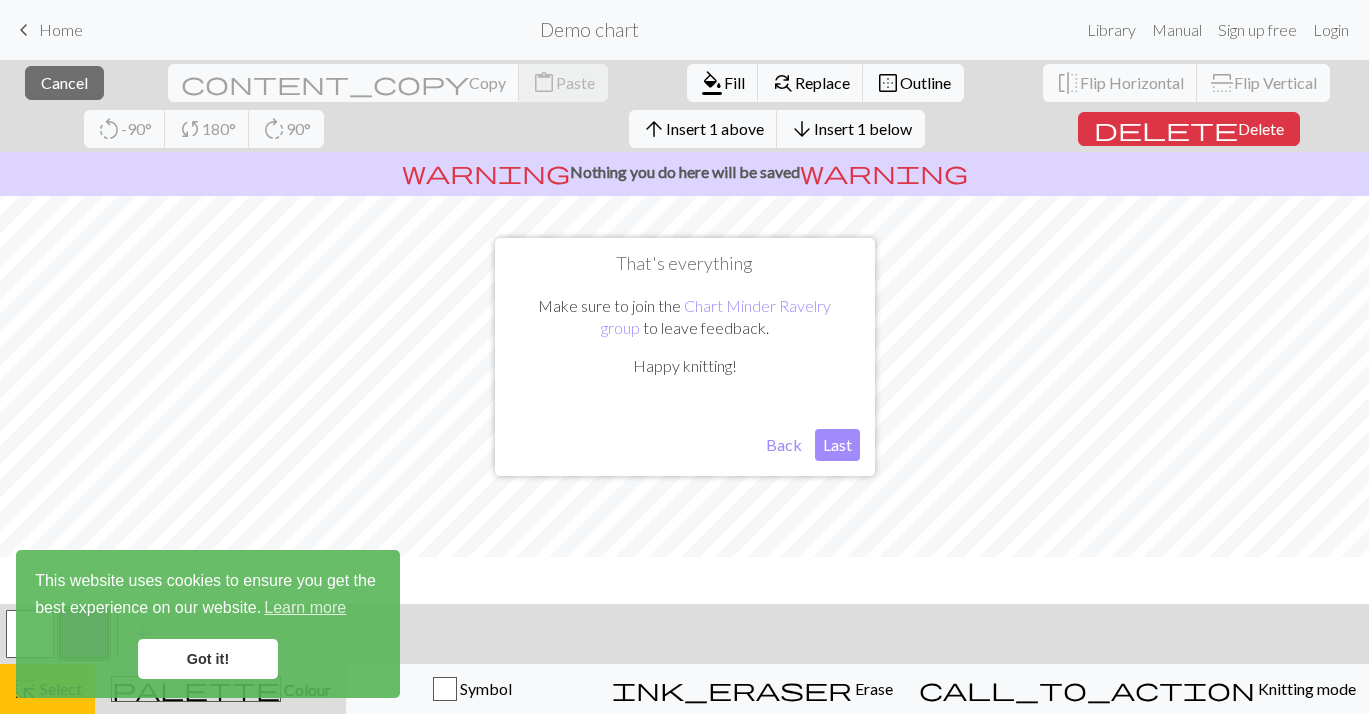 scroll, scrollTop: 322, scrollLeft: 0, axis: vertical 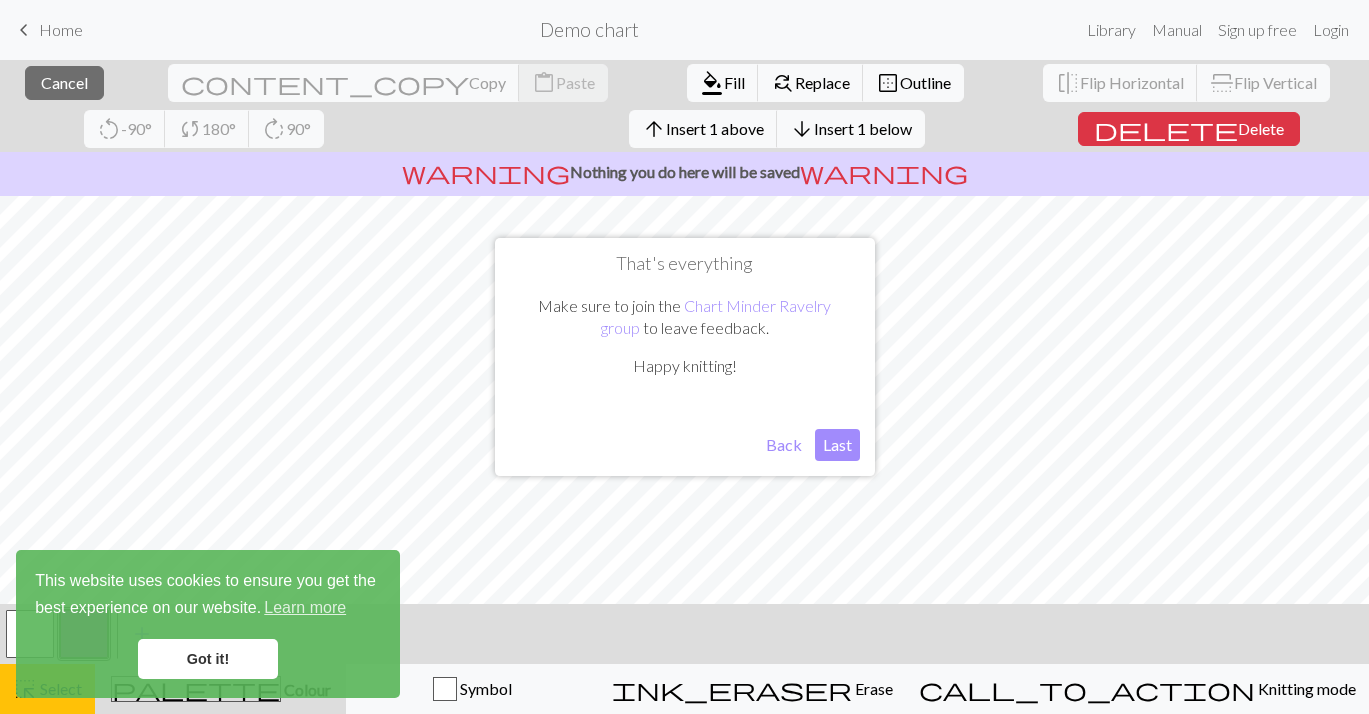 click on "Got it!" at bounding box center [208, 659] 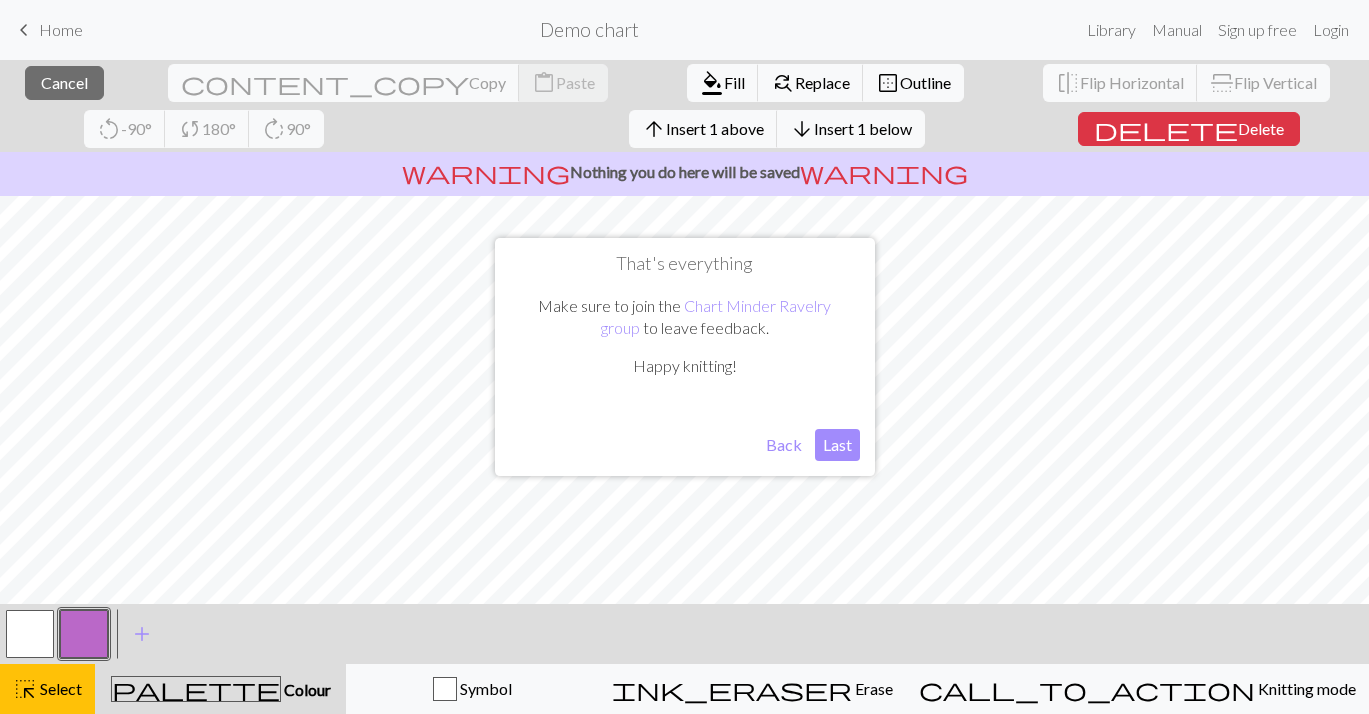 click at bounding box center [84, 634] 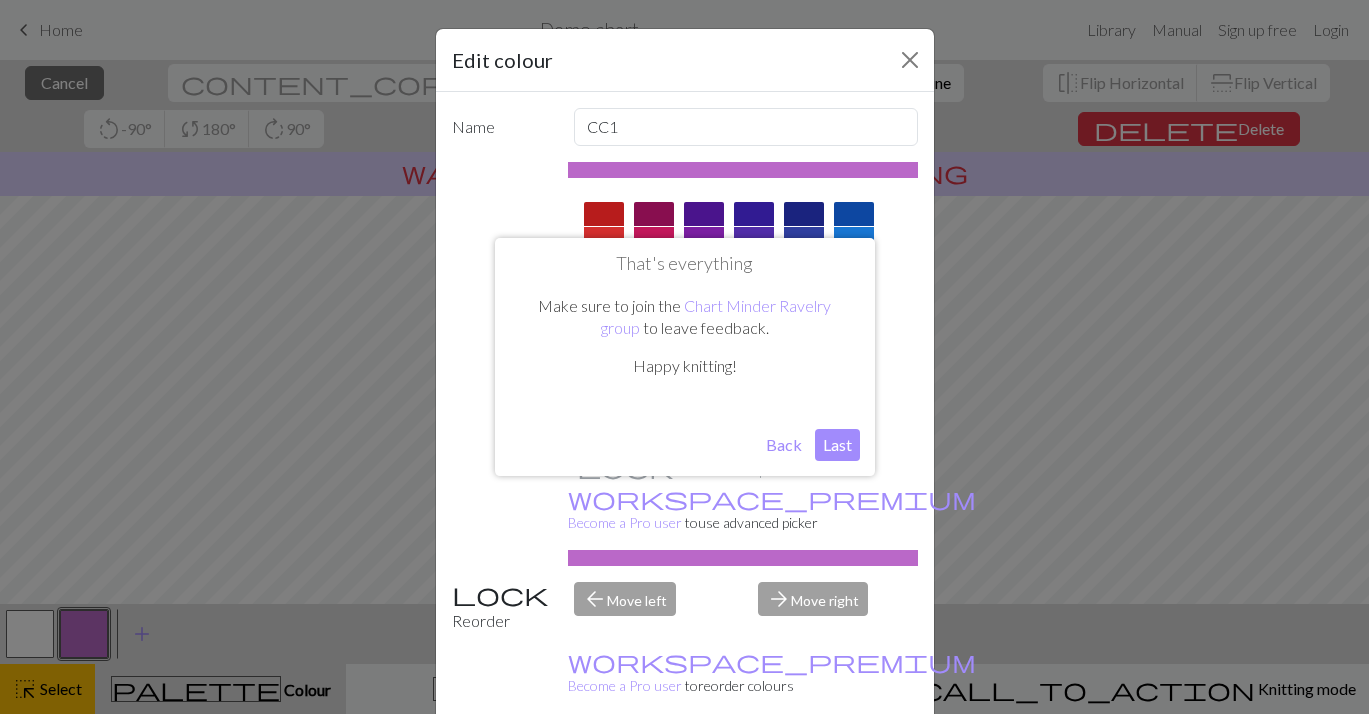 click on "Back" at bounding box center (784, 445) 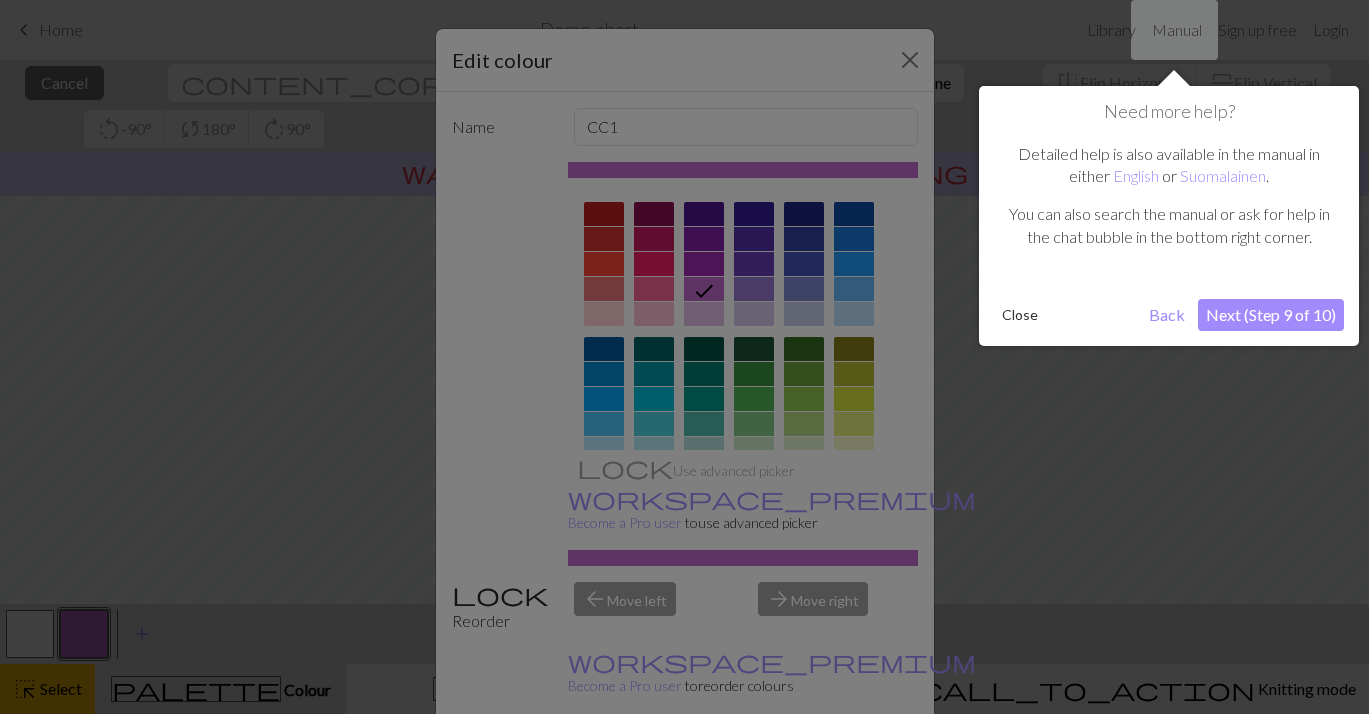 click on "Close" at bounding box center [1020, 315] 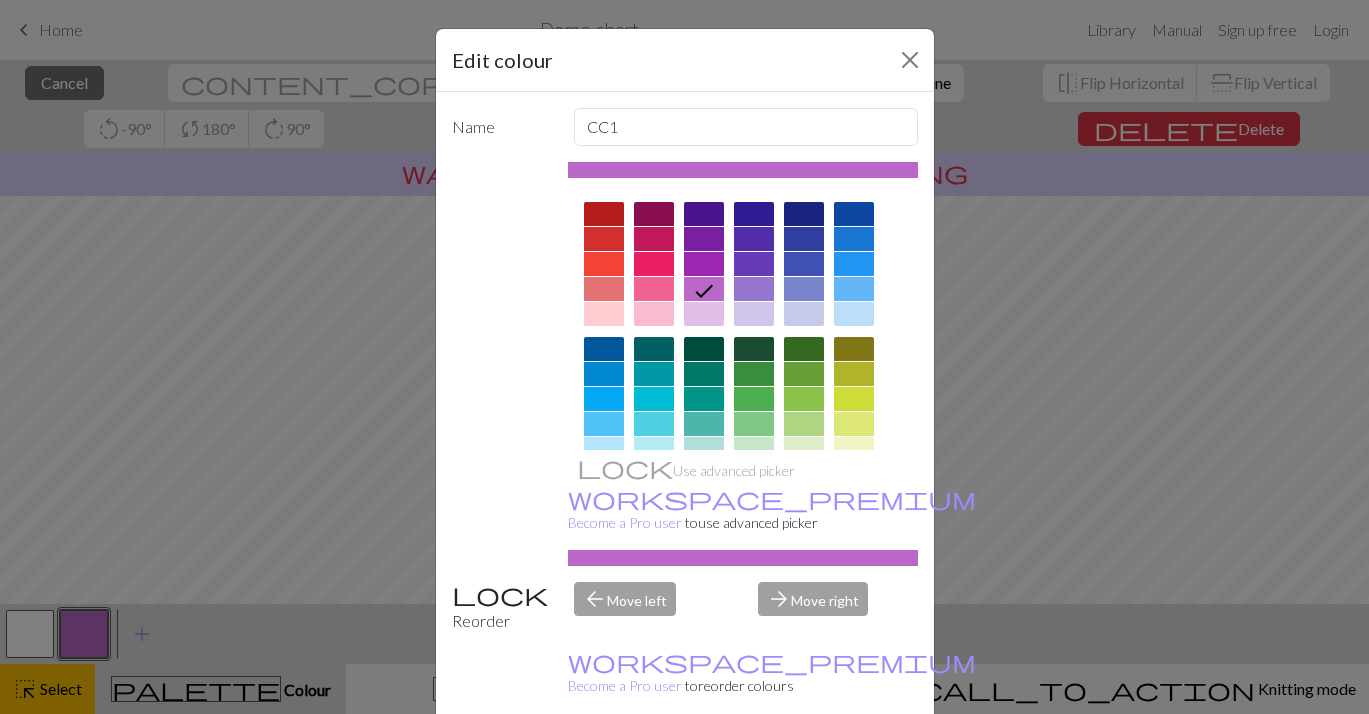 click at bounding box center (754, 349) 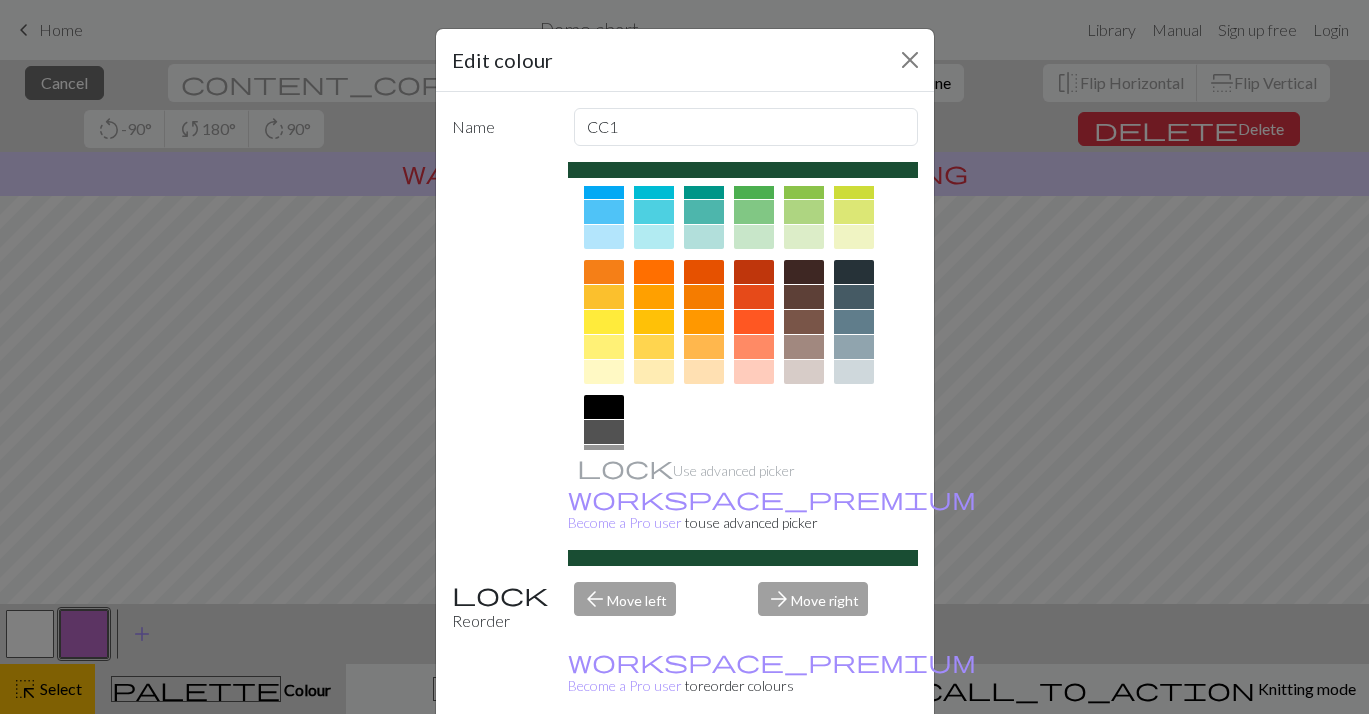scroll, scrollTop: 198, scrollLeft: 0, axis: vertical 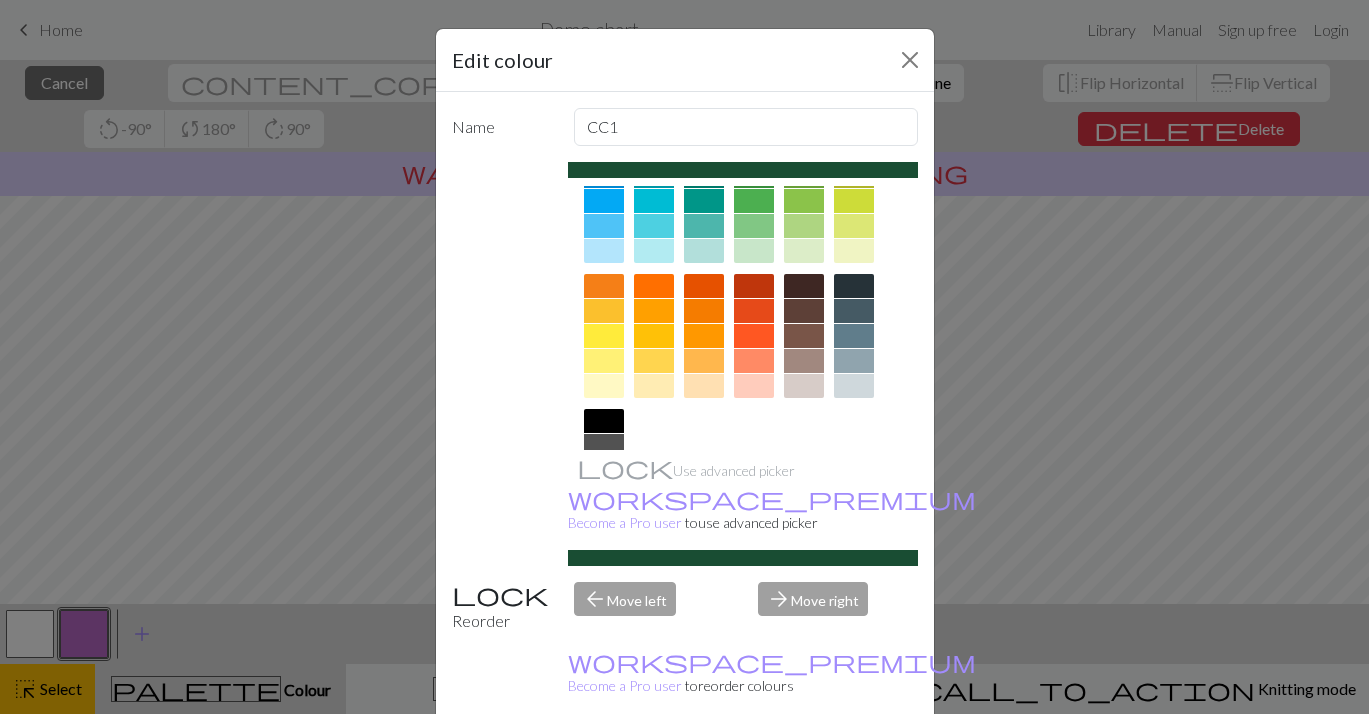 click on "Done" at bounding box center (805, 765) 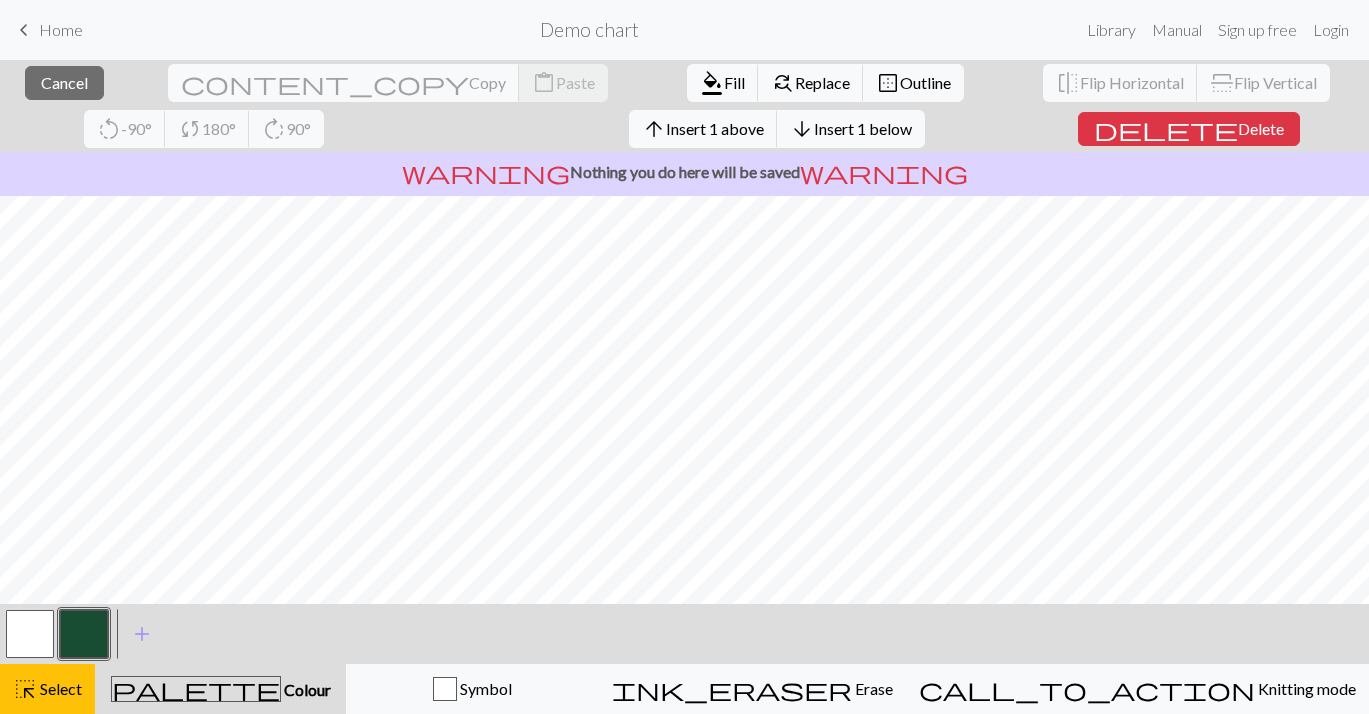 scroll, scrollTop: 36, scrollLeft: 0, axis: vertical 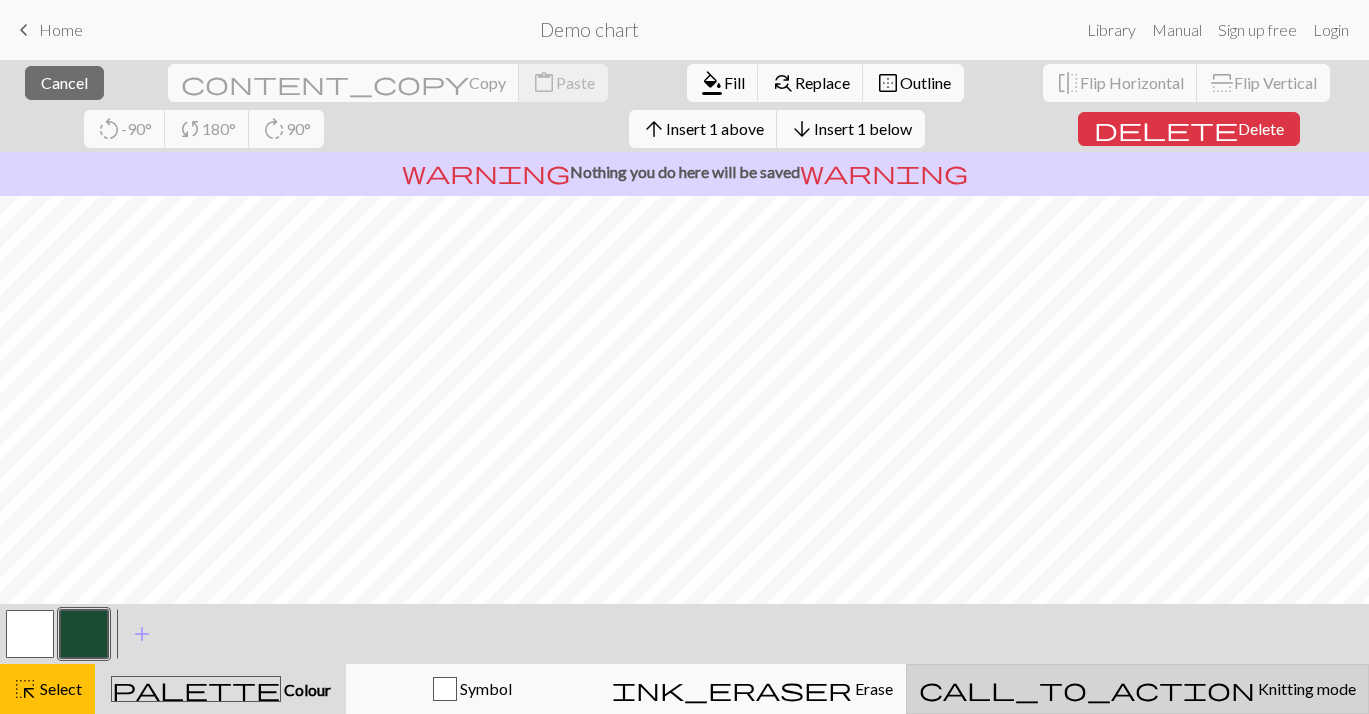 click on "Knitting mode" at bounding box center [1305, 688] 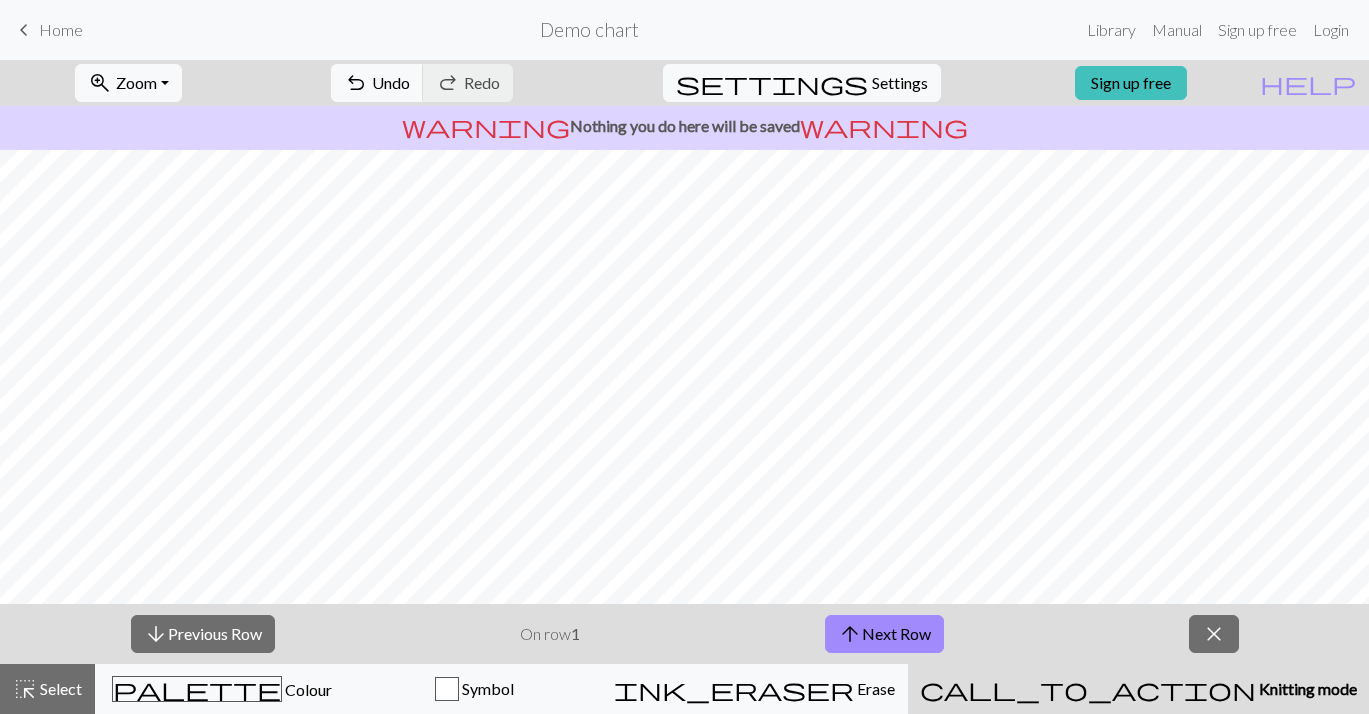 scroll, scrollTop: 0, scrollLeft: 0, axis: both 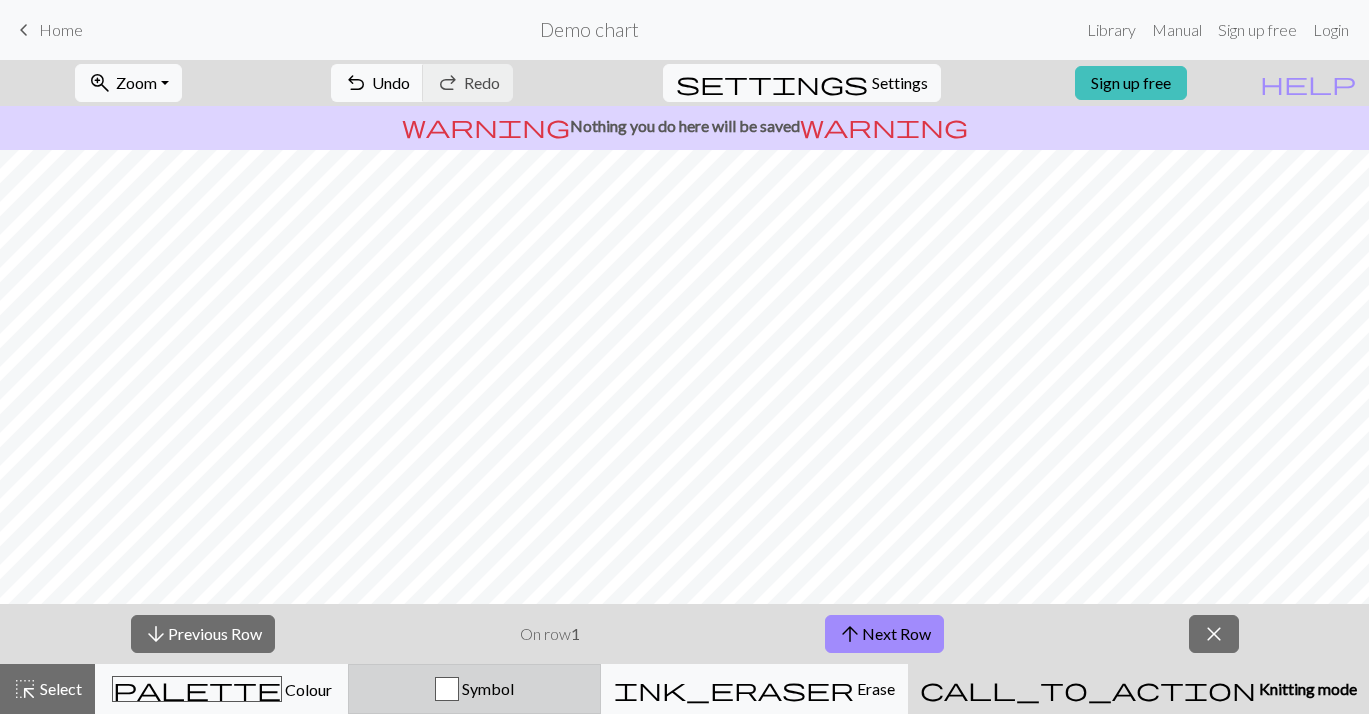 click on "Symbol" at bounding box center (474, 689) 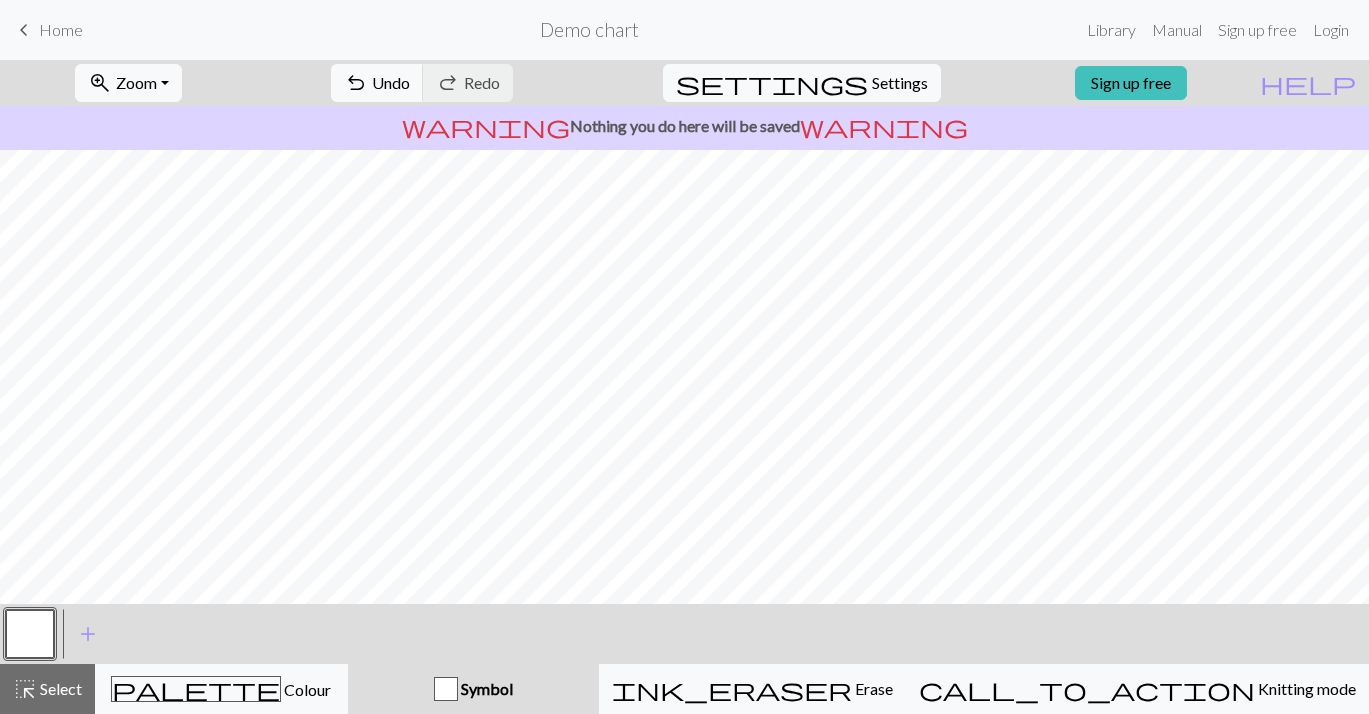 click on "Symbol" at bounding box center [473, 689] 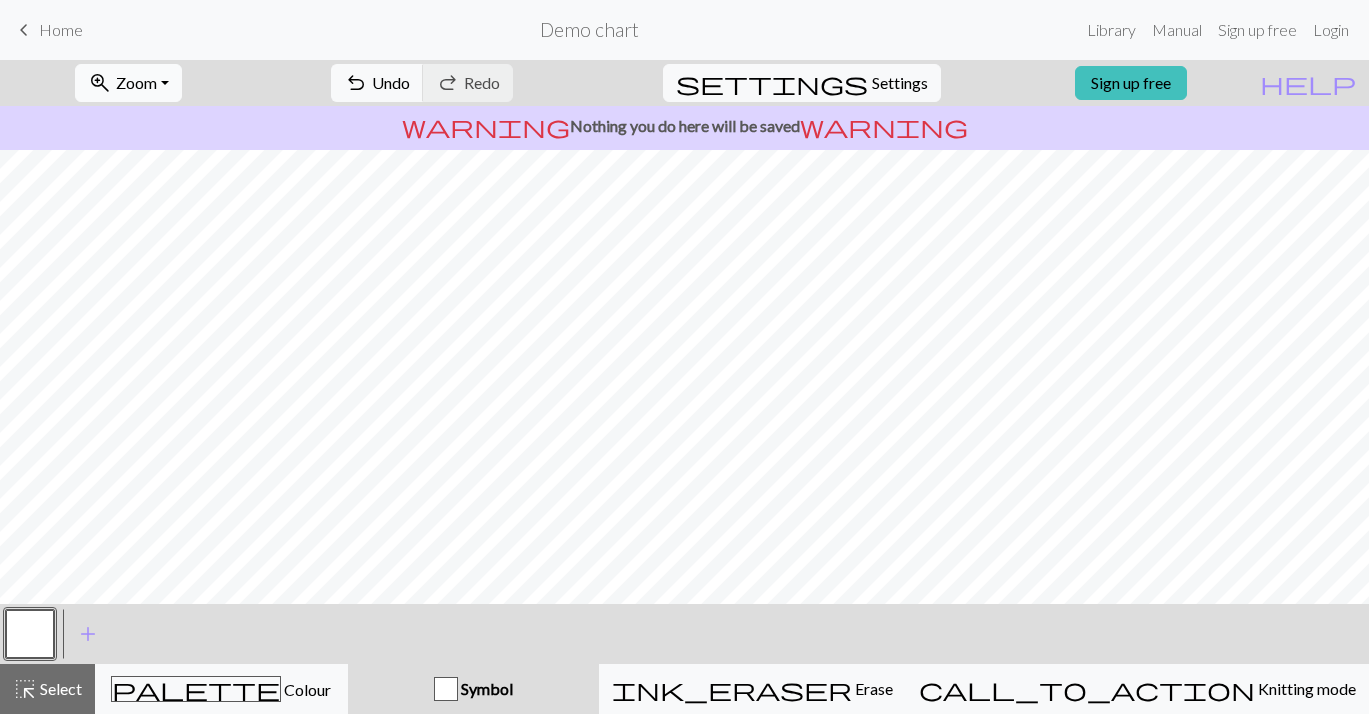 click on "Zoom" at bounding box center (136, 82) 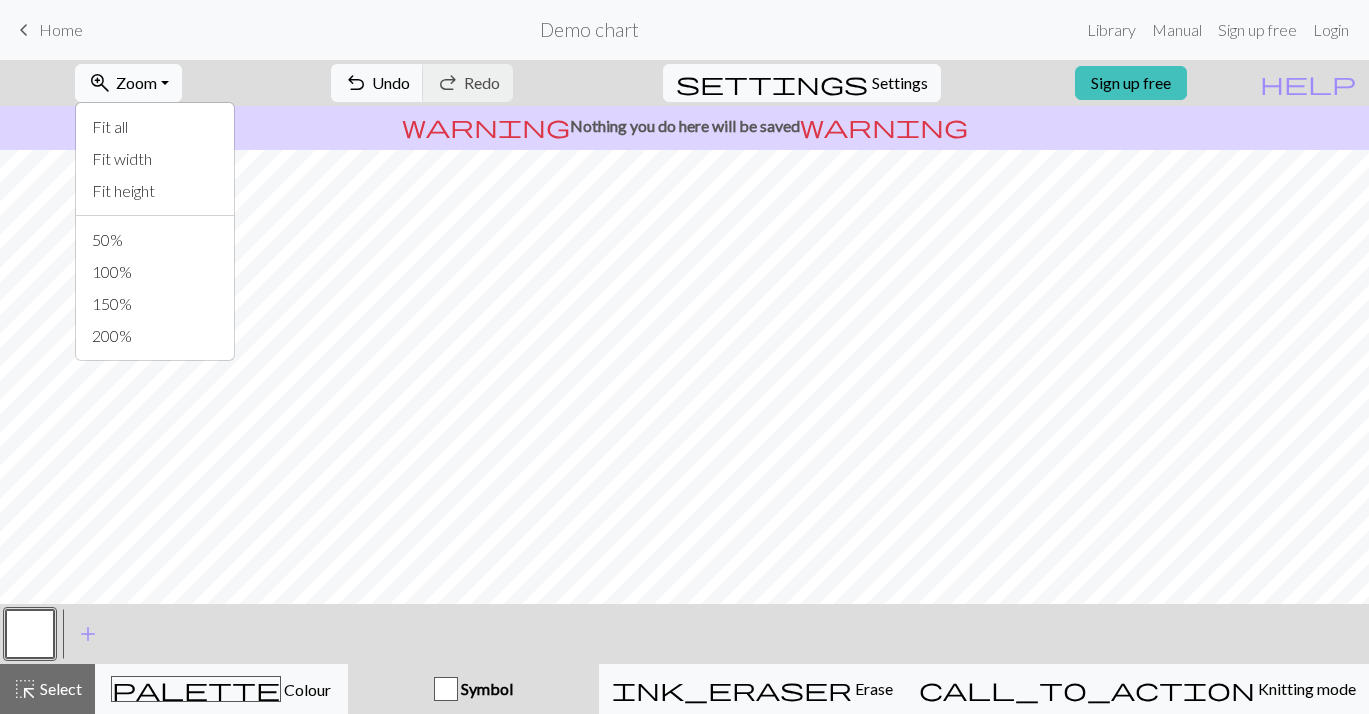 click on "Zoom" at bounding box center (136, 82) 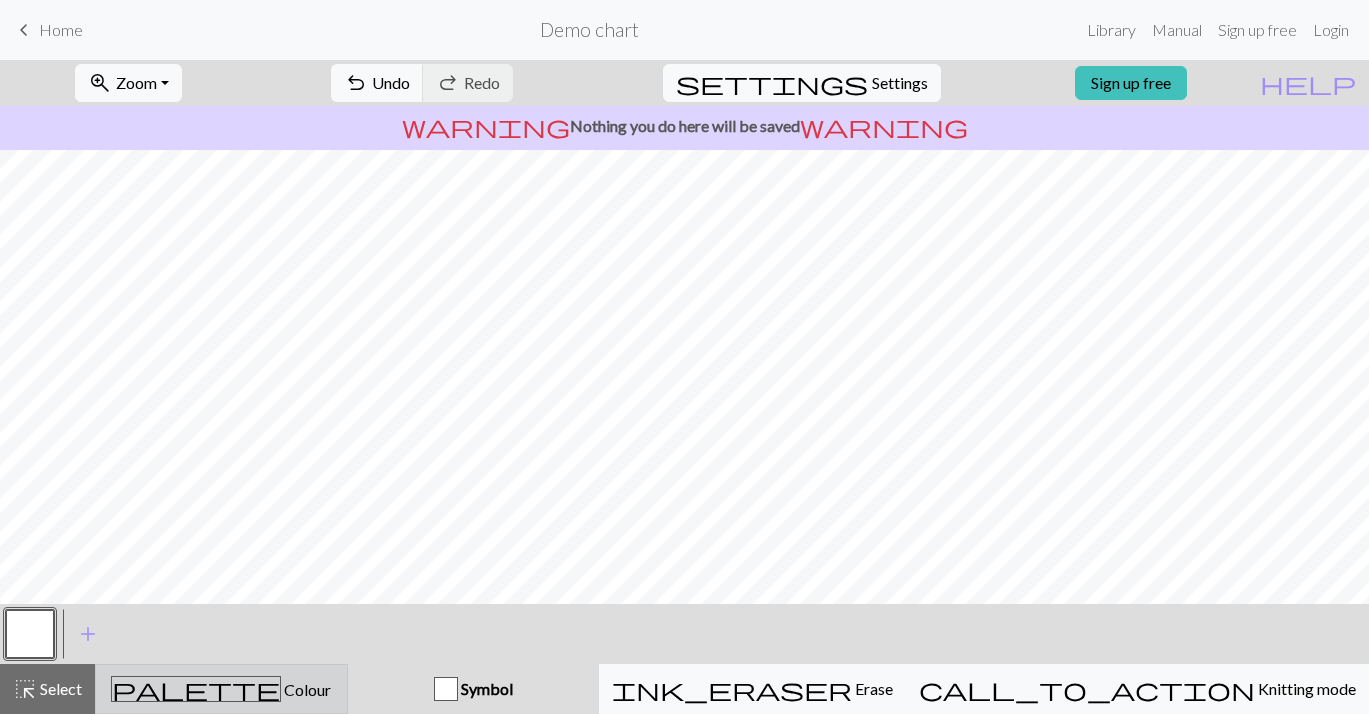 click on "Colour" at bounding box center [306, 689] 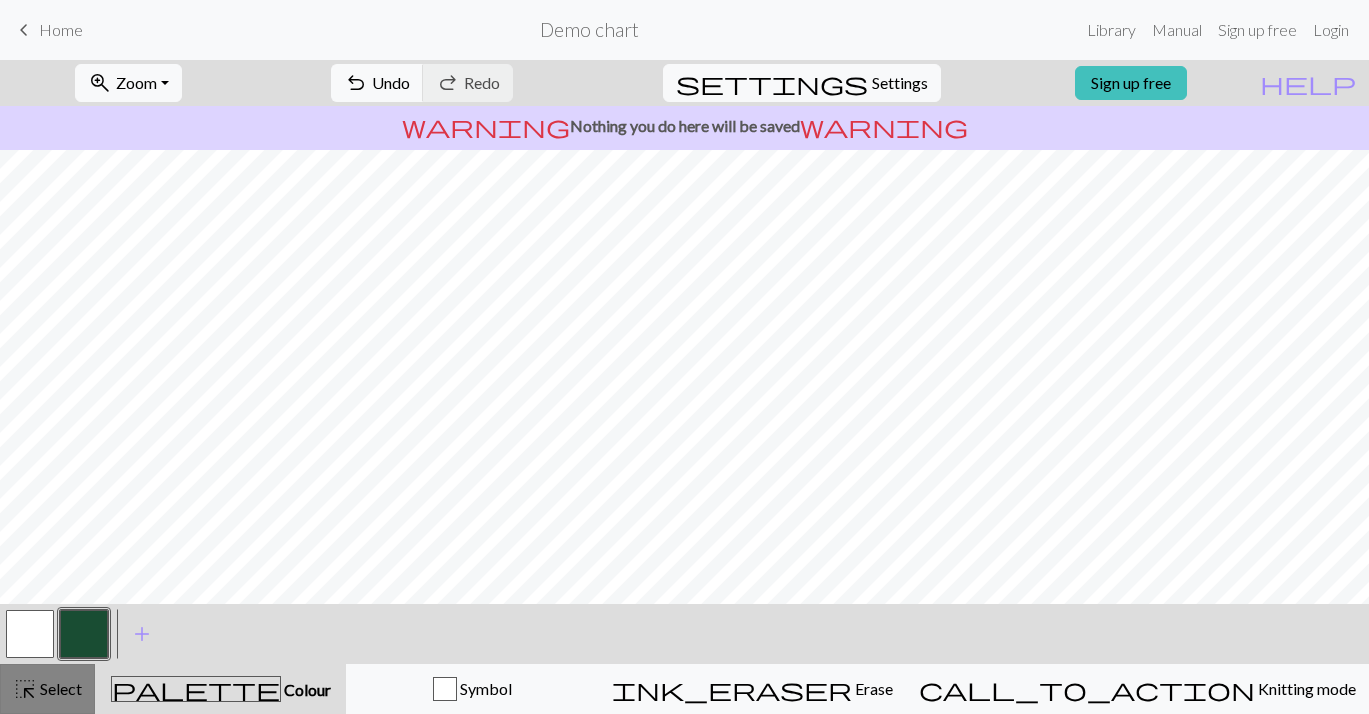 click on "Select" at bounding box center (59, 688) 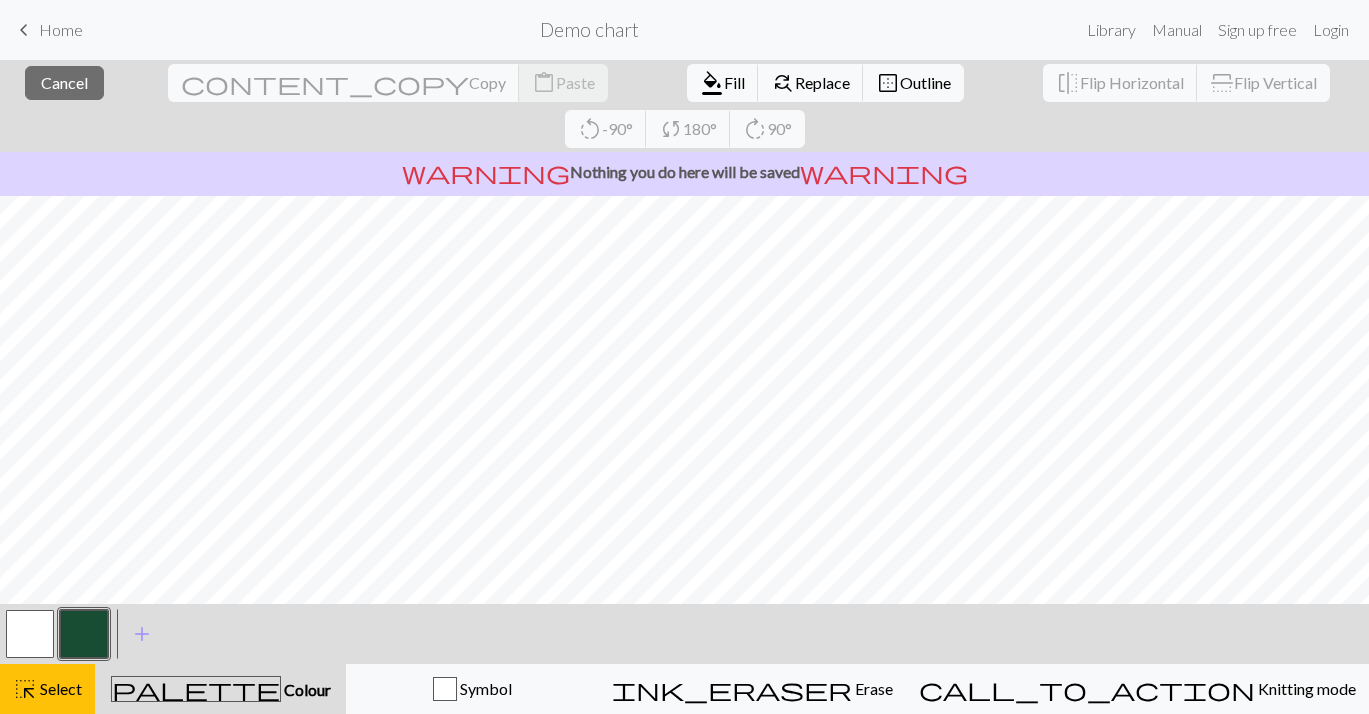 click on "Demo chart" at bounding box center [589, 29] 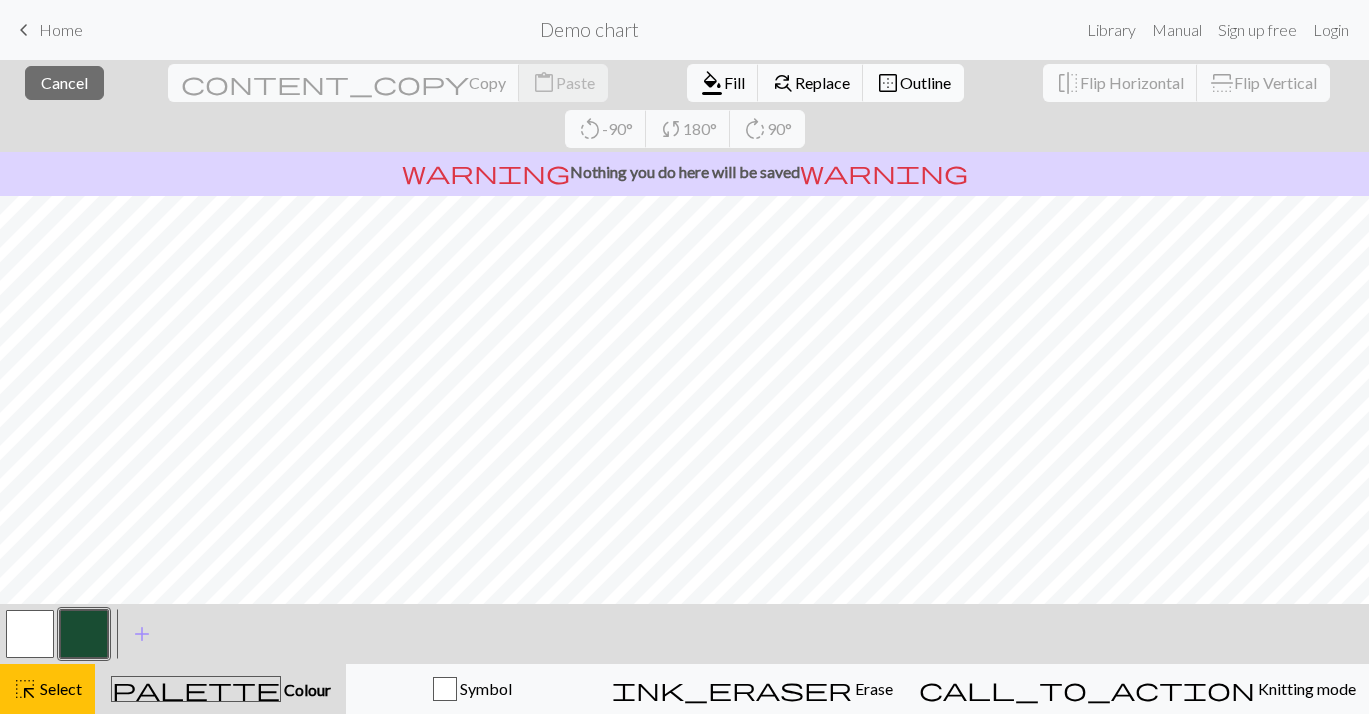 click on "border_outer  Outline" at bounding box center (913, 83) 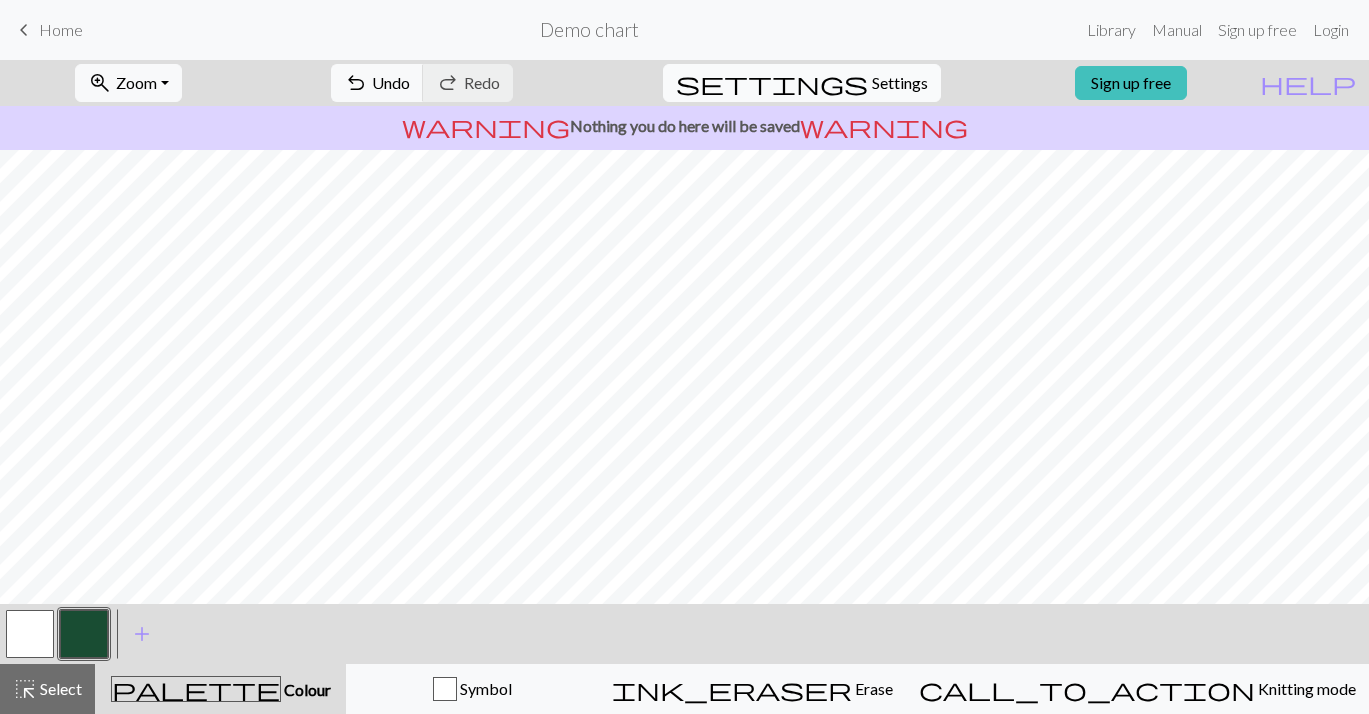 click on "Settings" at bounding box center [900, 83] 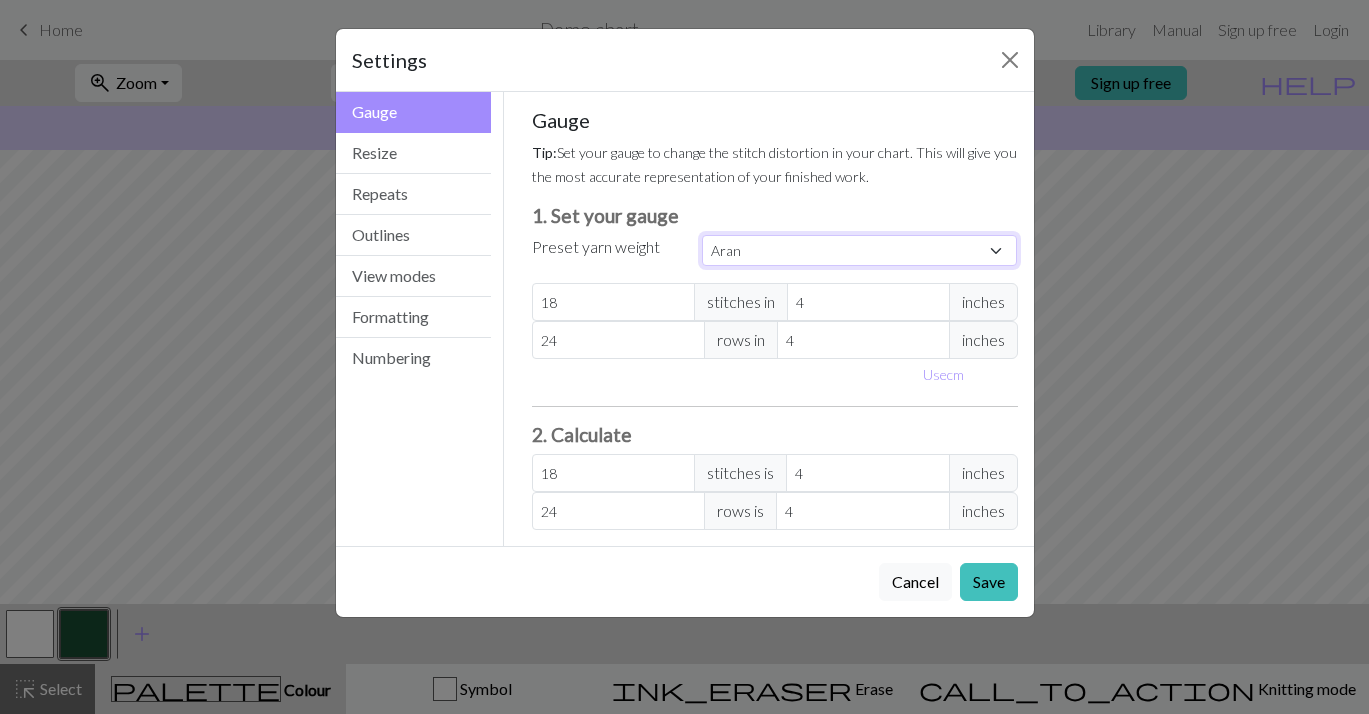 click on "Custom Square Lace Light Fingering Fingering Sport Double knit Worsted Aran Bulky Super Bulky" at bounding box center (860, 250) 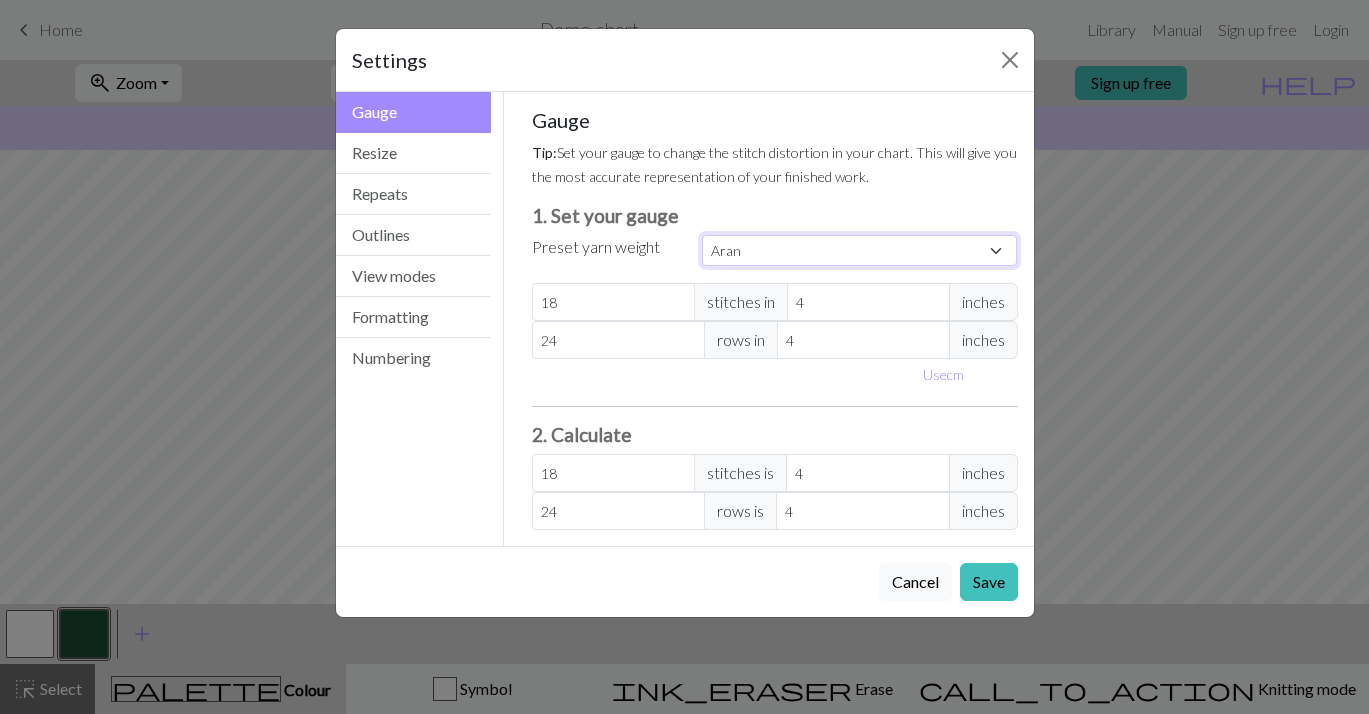 select on "worsted" 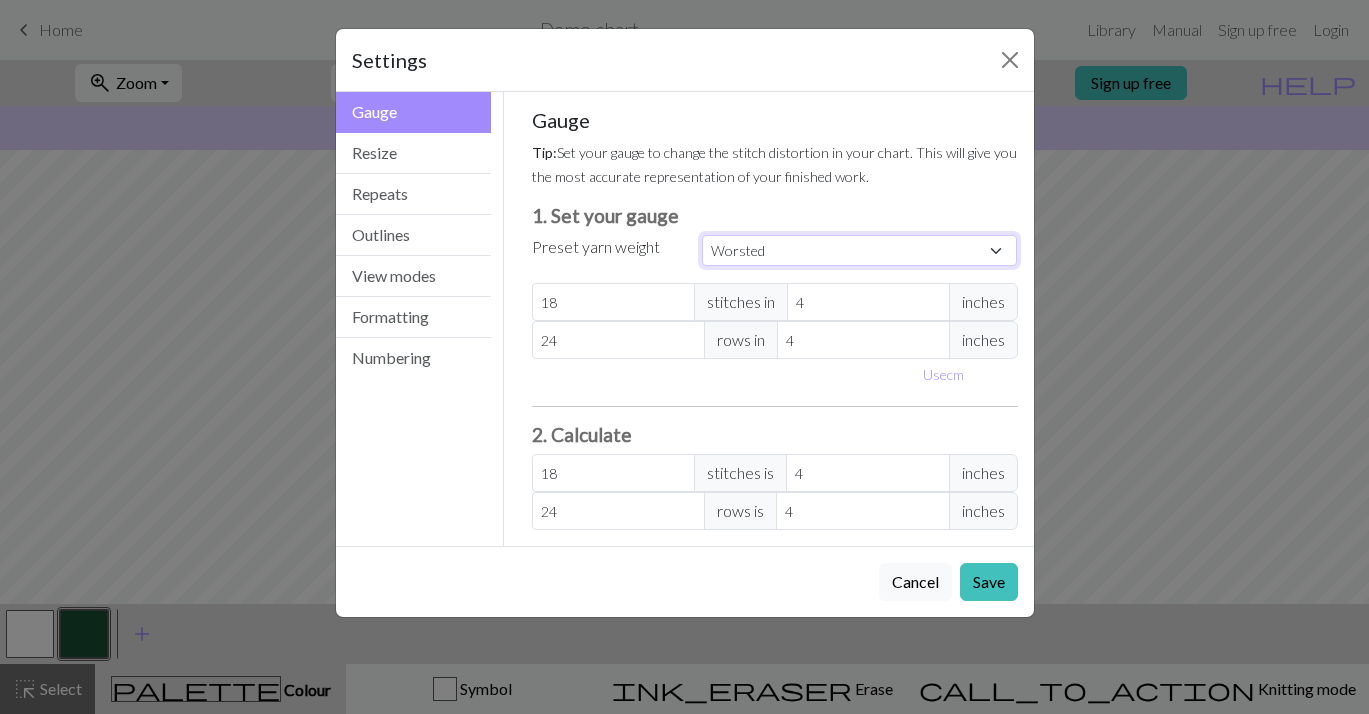 type on "20" 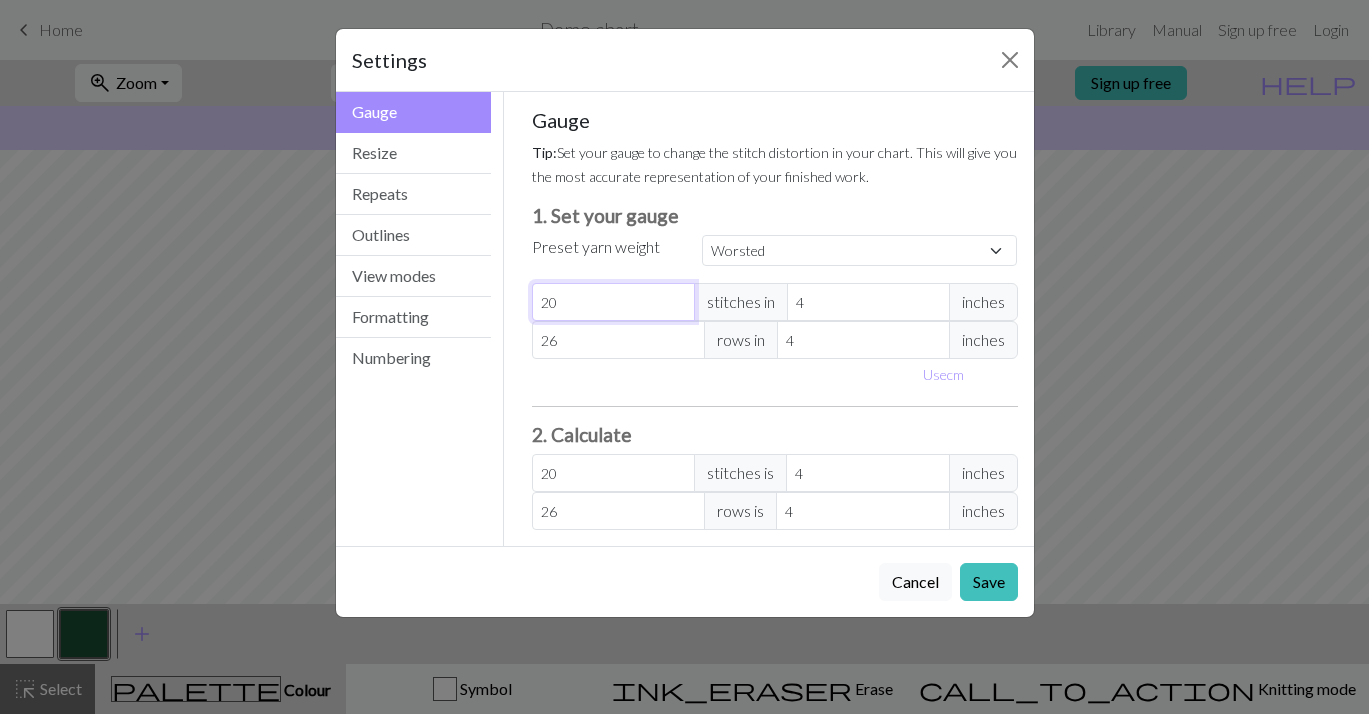 click on "20" at bounding box center [613, 302] 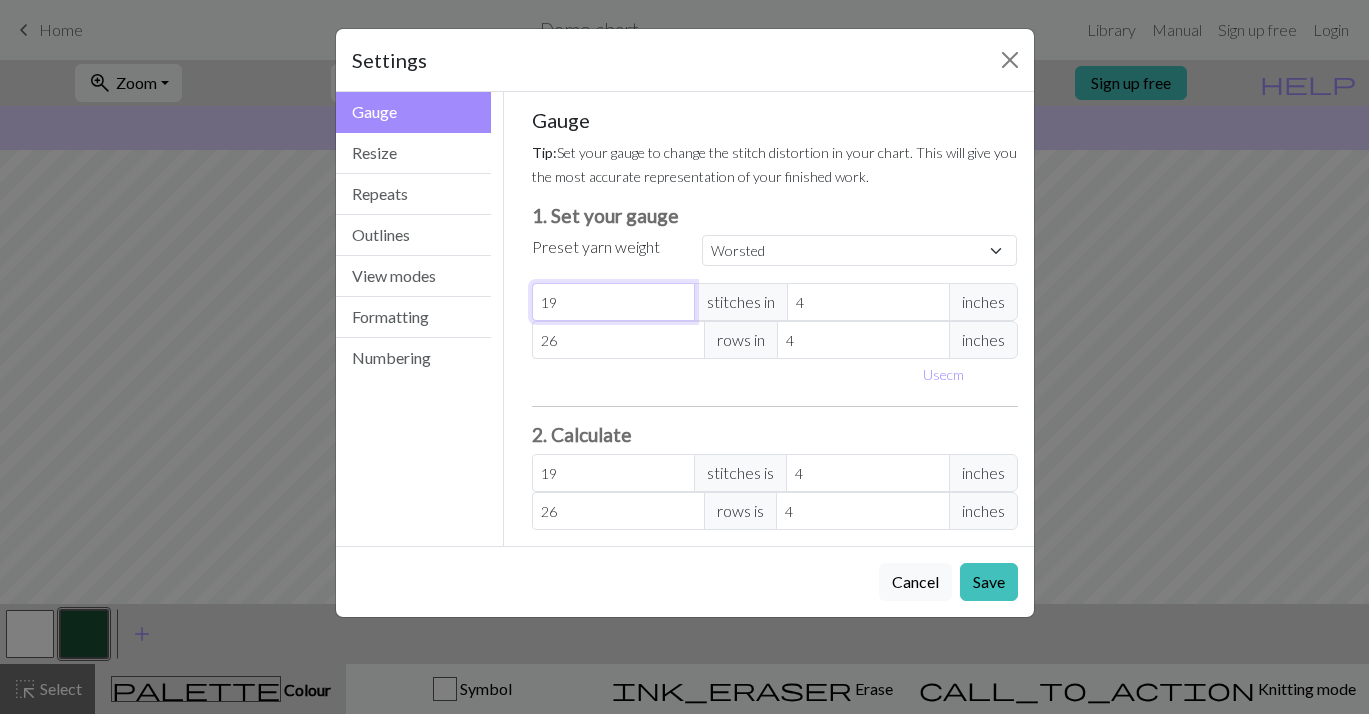 click on "19" at bounding box center [613, 302] 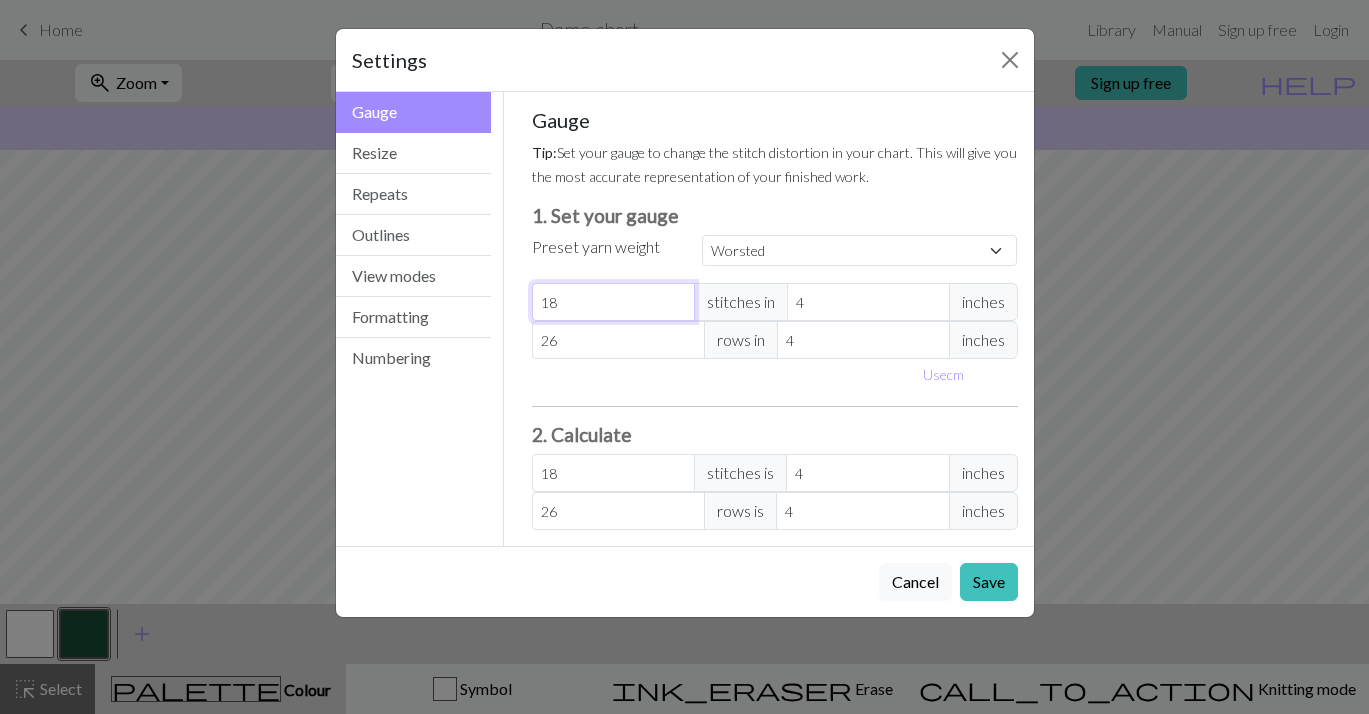 type on "18" 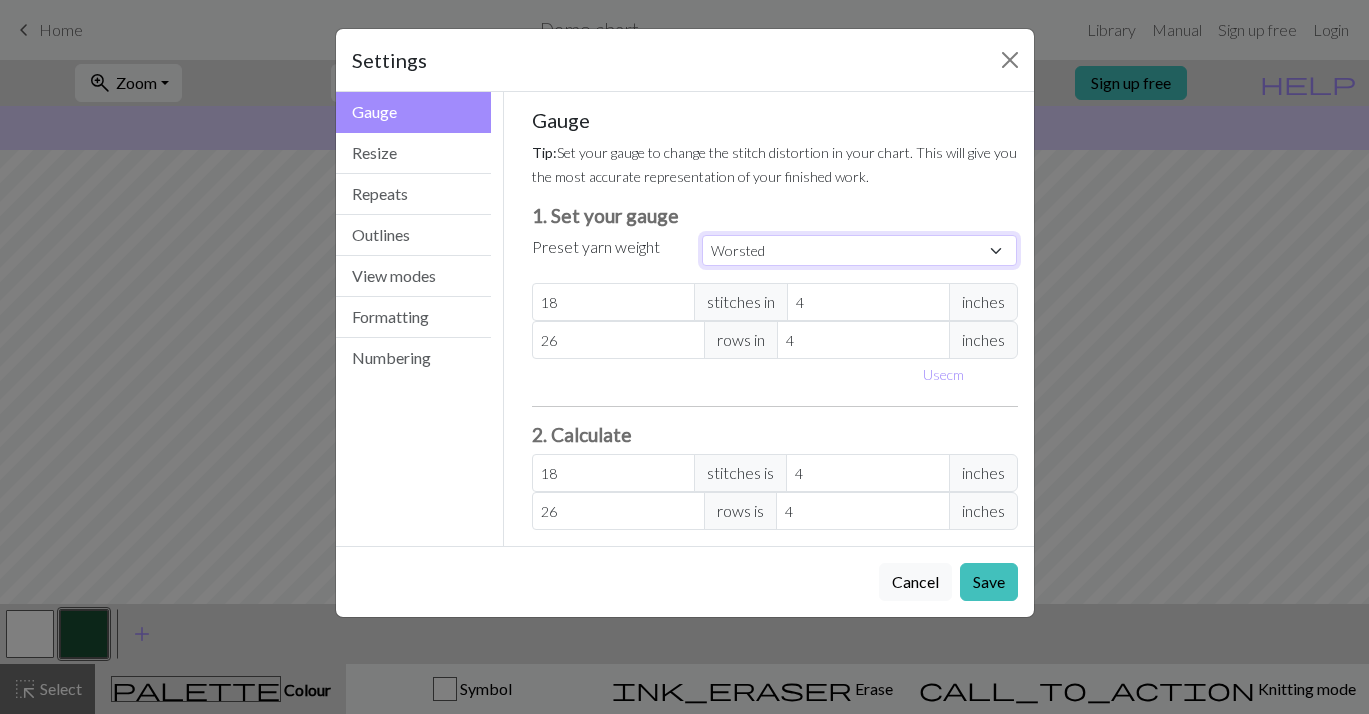 click on "Custom Square Lace Light Fingering Fingering Sport Double knit Worsted Aran Bulky Super Bulky" at bounding box center (860, 250) 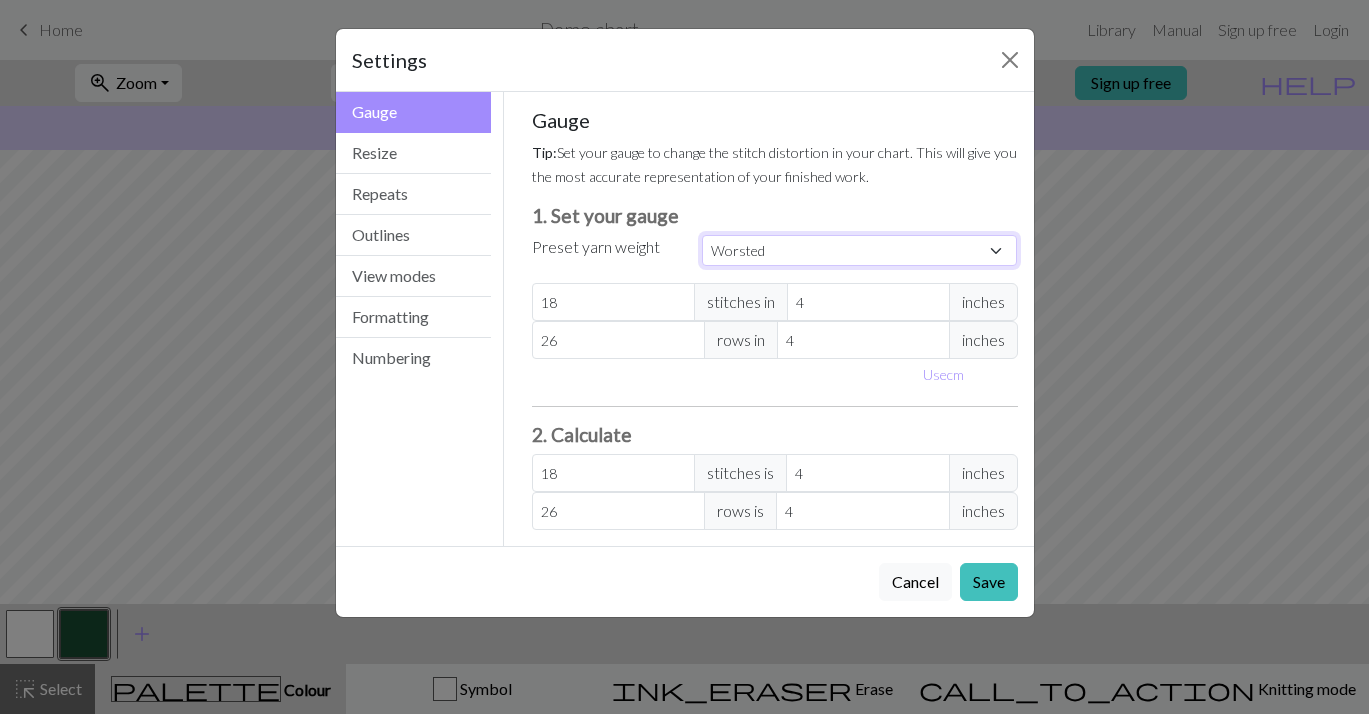 select on "worsted" 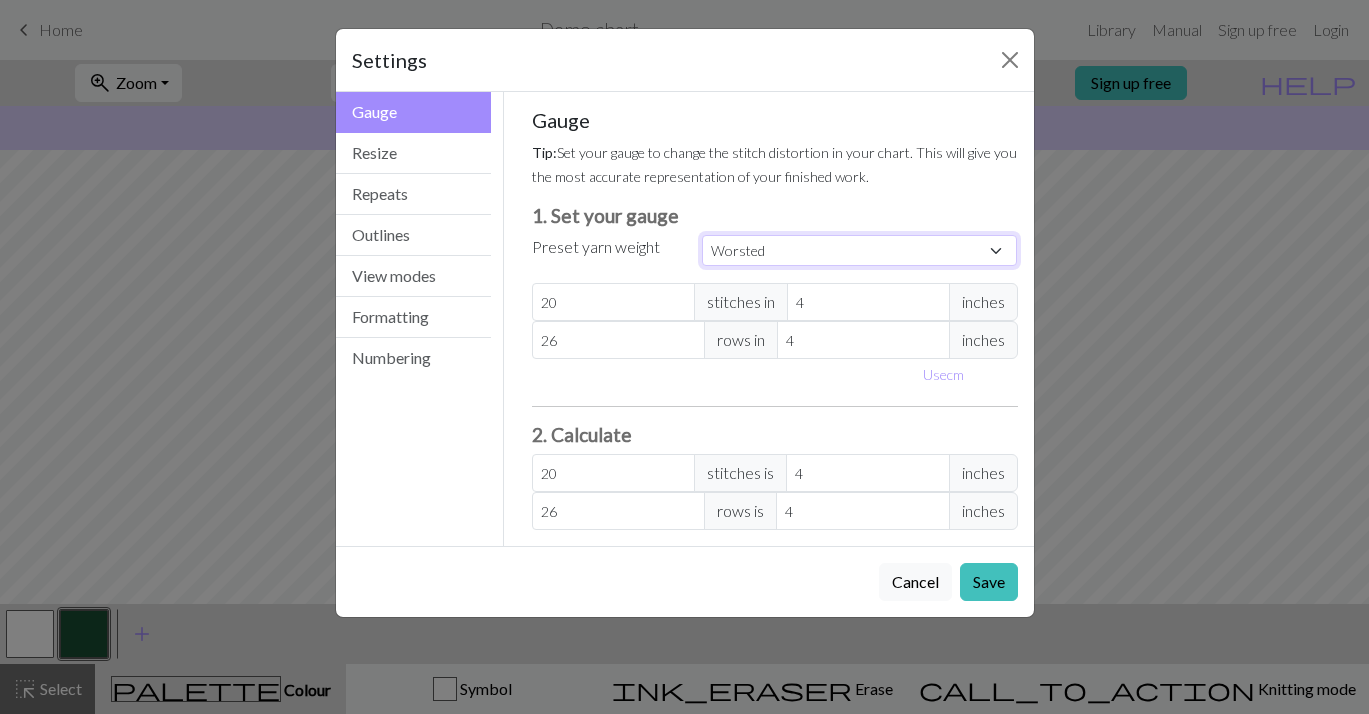 click on "Custom Square Lace Light Fingering Fingering Sport Double knit Worsted Aran Bulky Super Bulky" at bounding box center [860, 250] 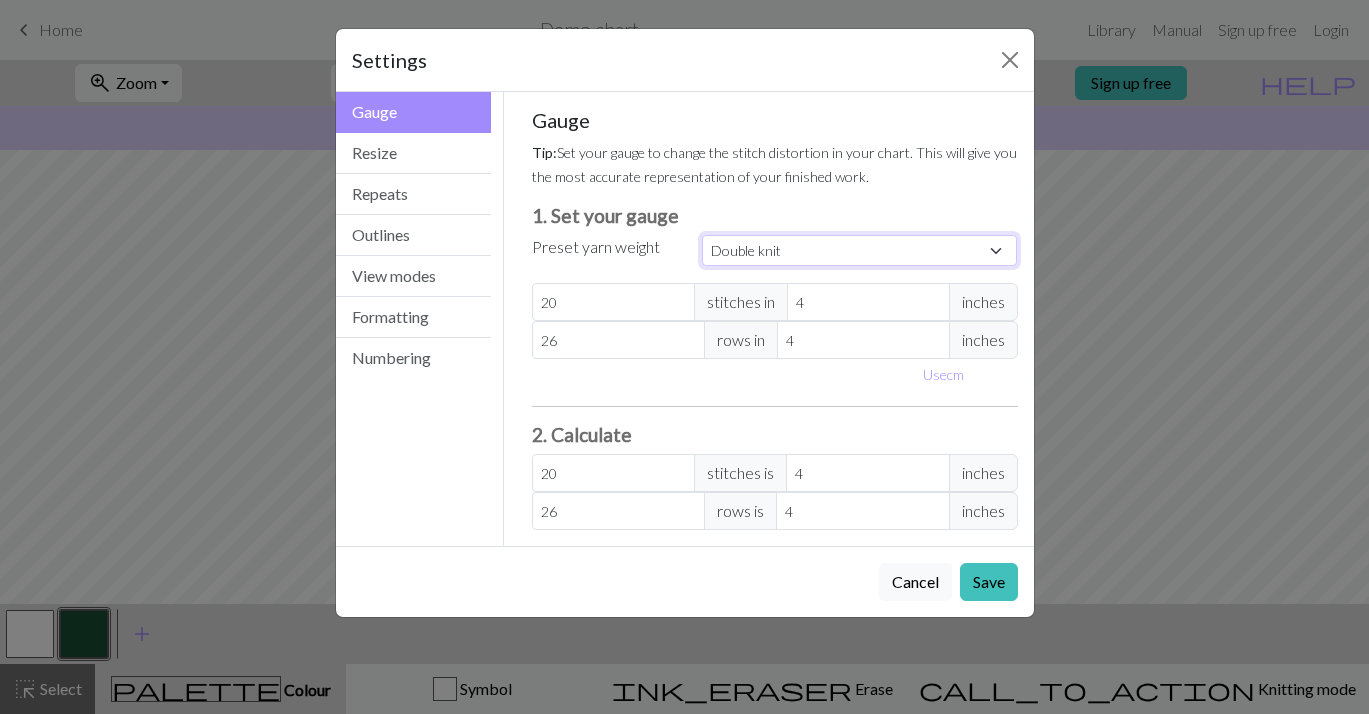 type on "22" 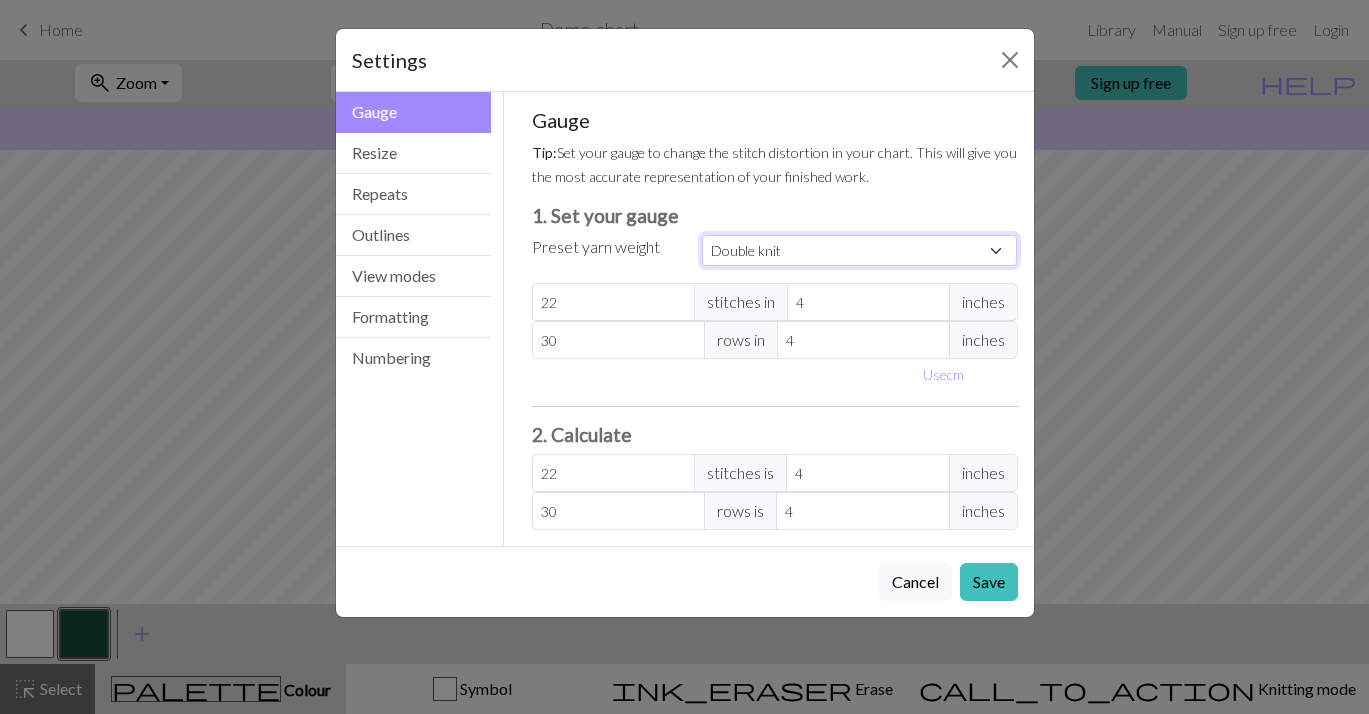 click on "Custom Square Lace Light Fingering Fingering Sport Double knit Worsted Aran Bulky Super Bulky" at bounding box center (860, 250) 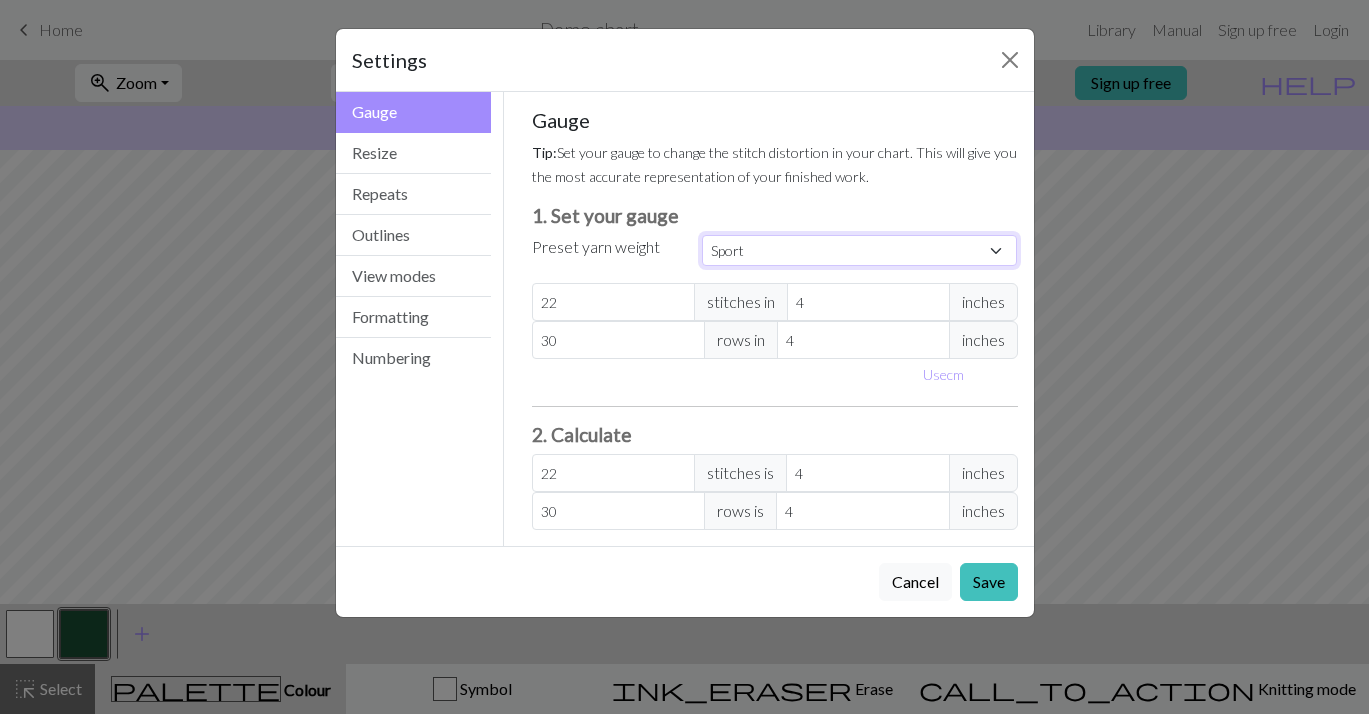type on "24" 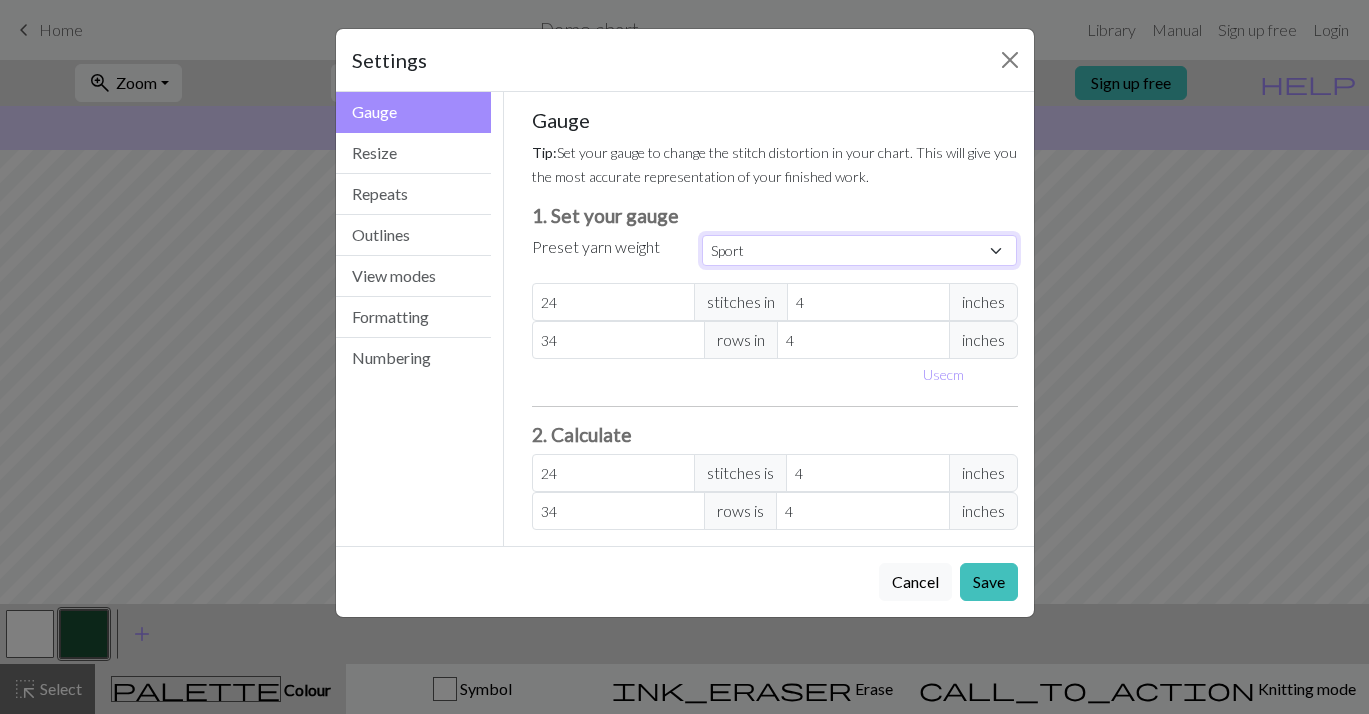 click on "Custom Square Lace Light Fingering Fingering Sport Double knit Worsted Aran Bulky Super Bulky" at bounding box center [860, 250] 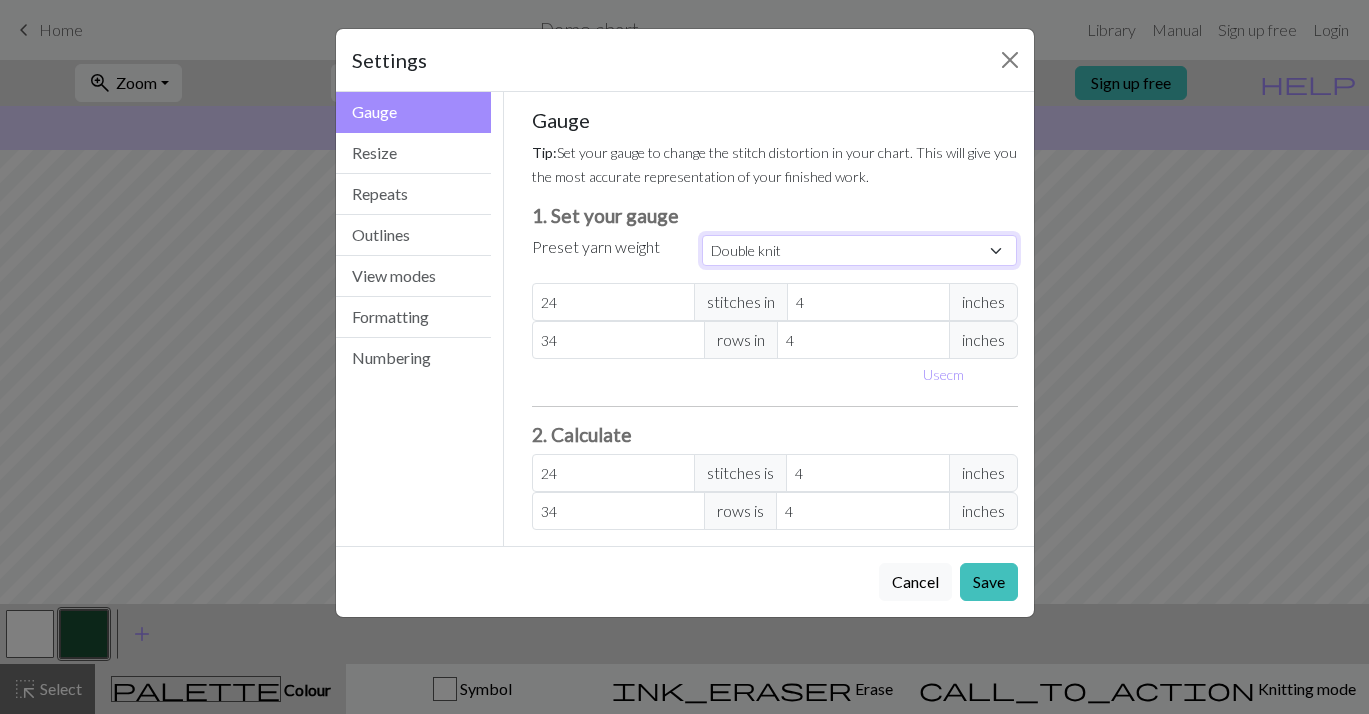 type on "22" 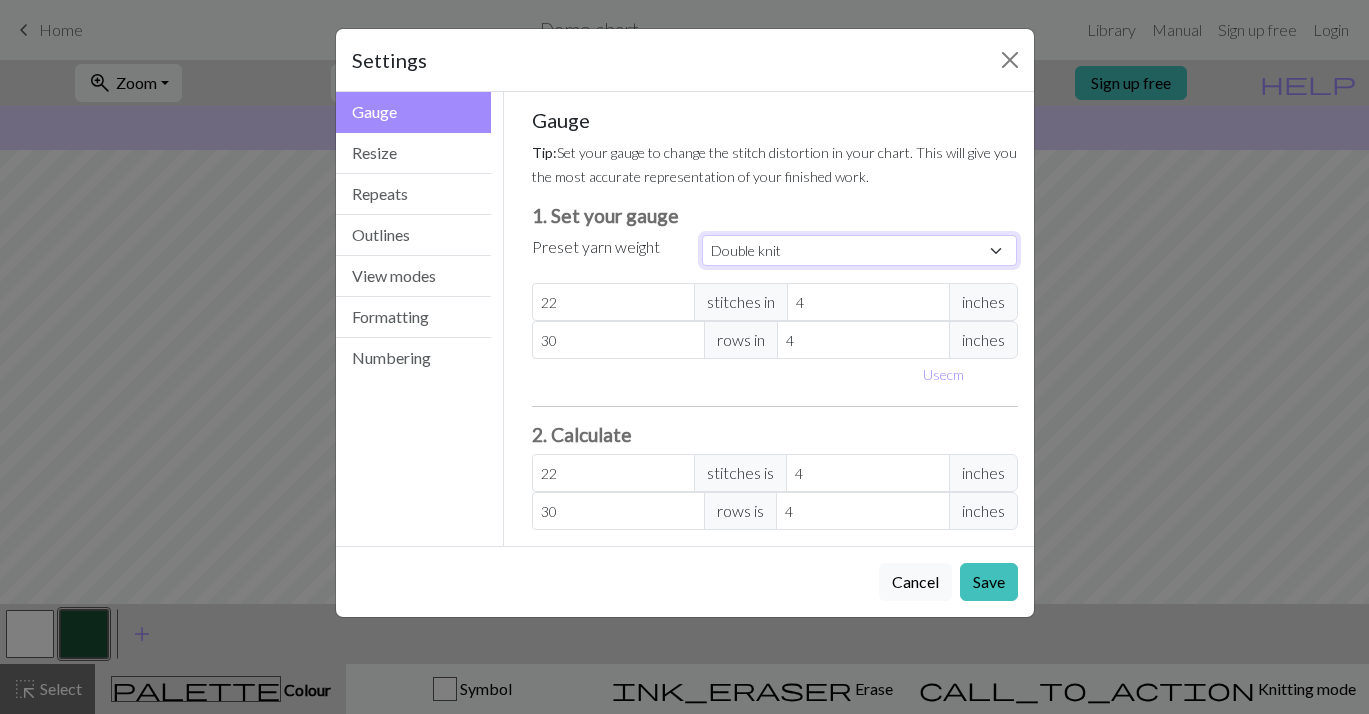 click on "Custom Square Lace Light Fingering Fingering Sport Double knit Worsted Aran Bulky Super Bulky" at bounding box center (860, 250) 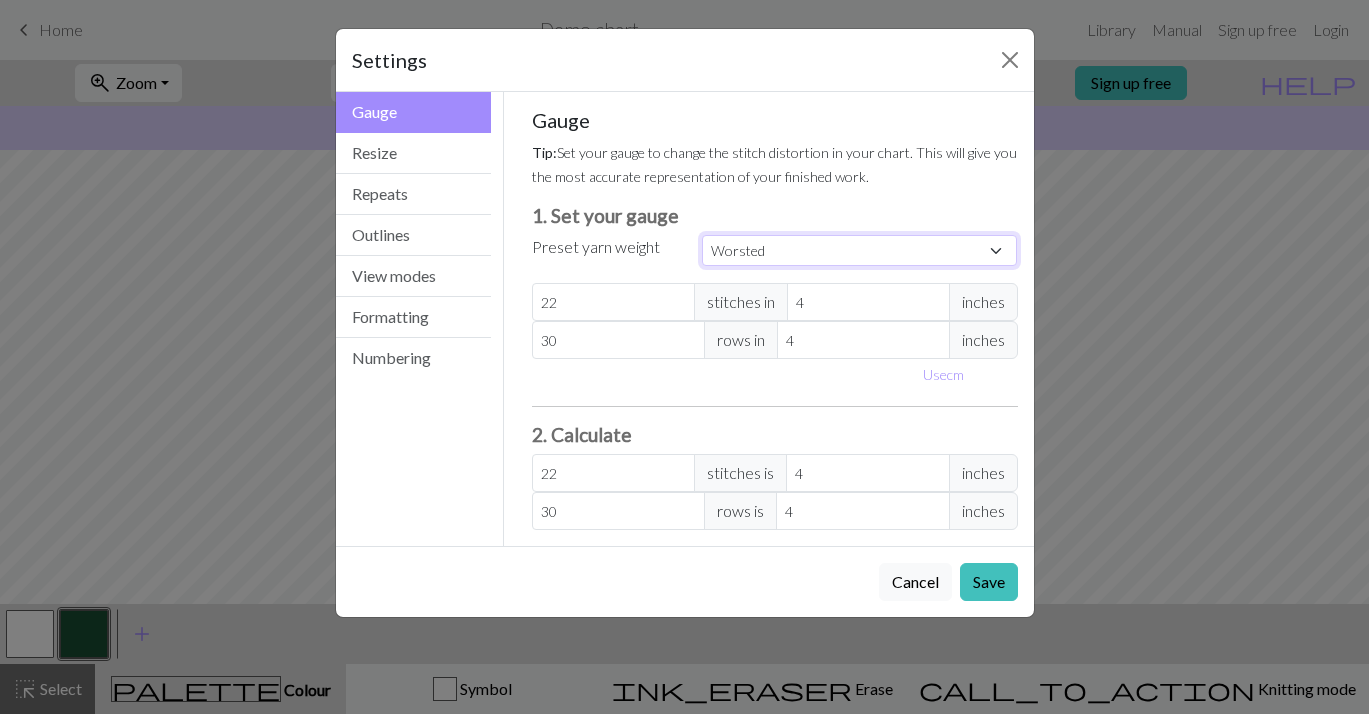type on "20" 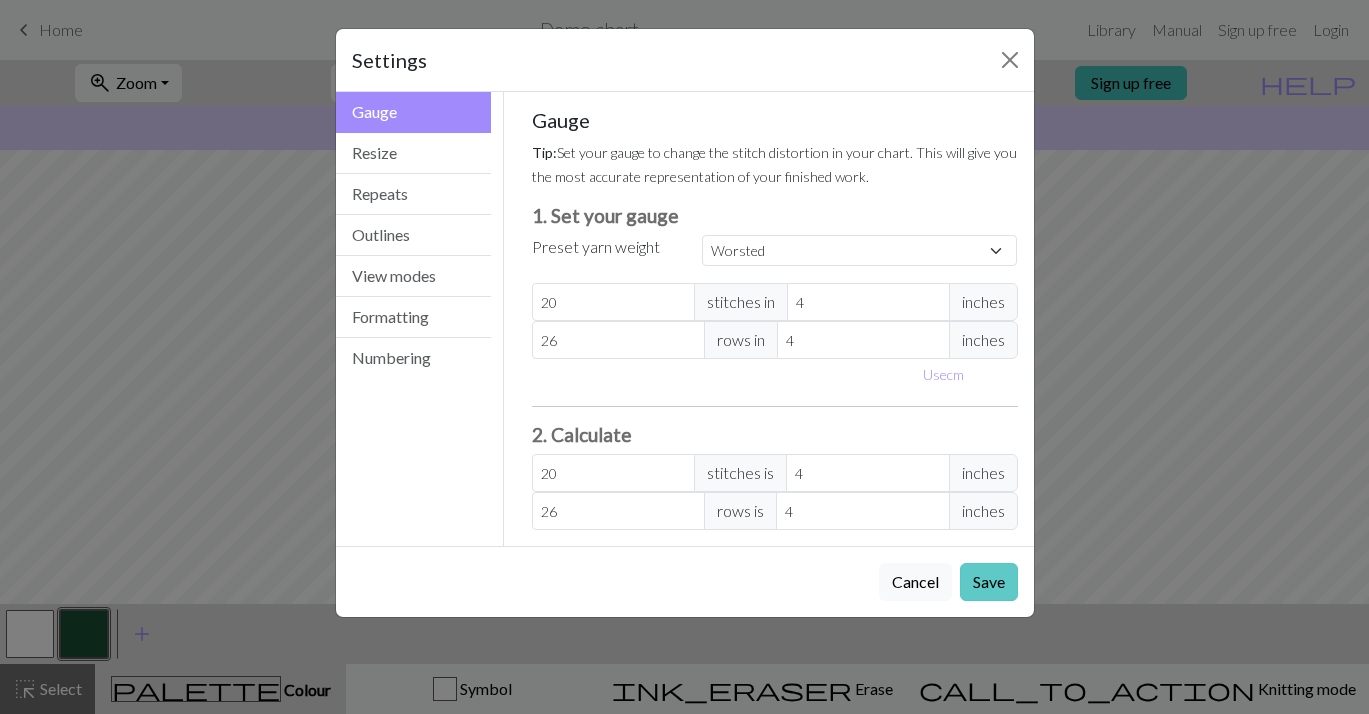 click on "Save" at bounding box center [989, 582] 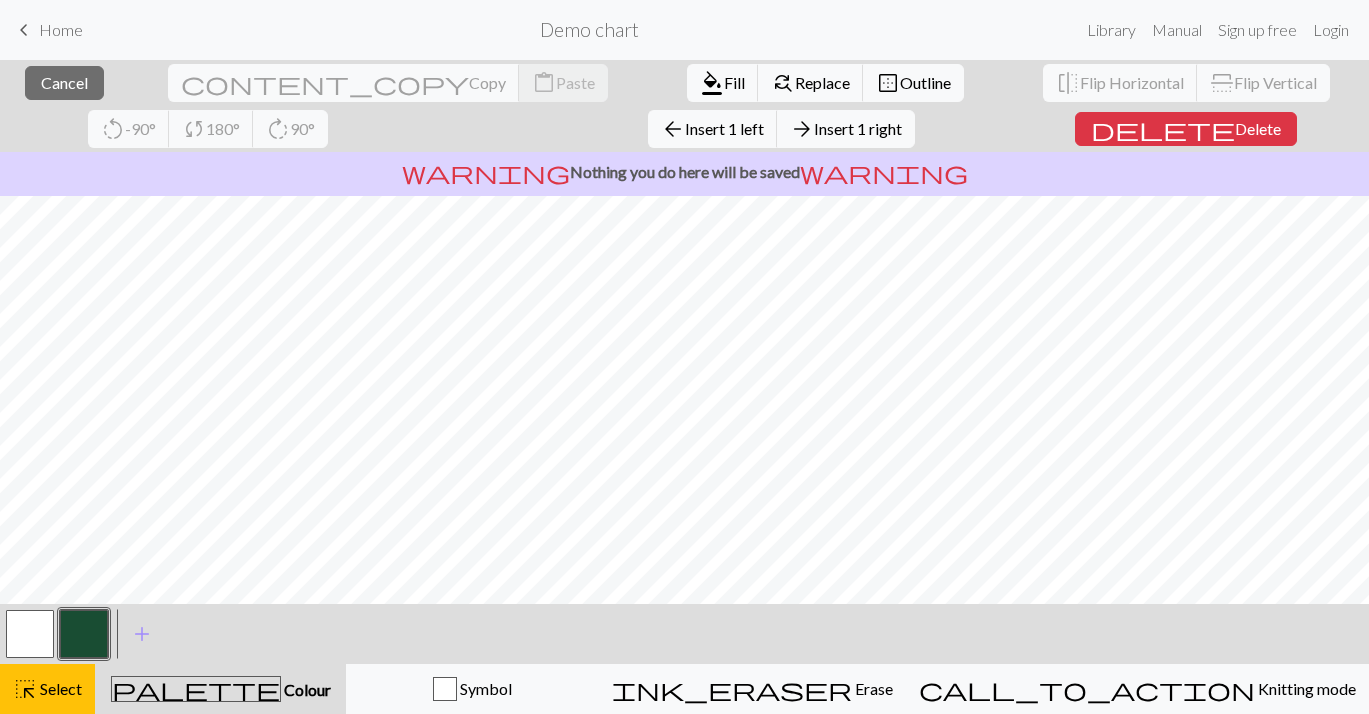 scroll, scrollTop: 36, scrollLeft: 0, axis: vertical 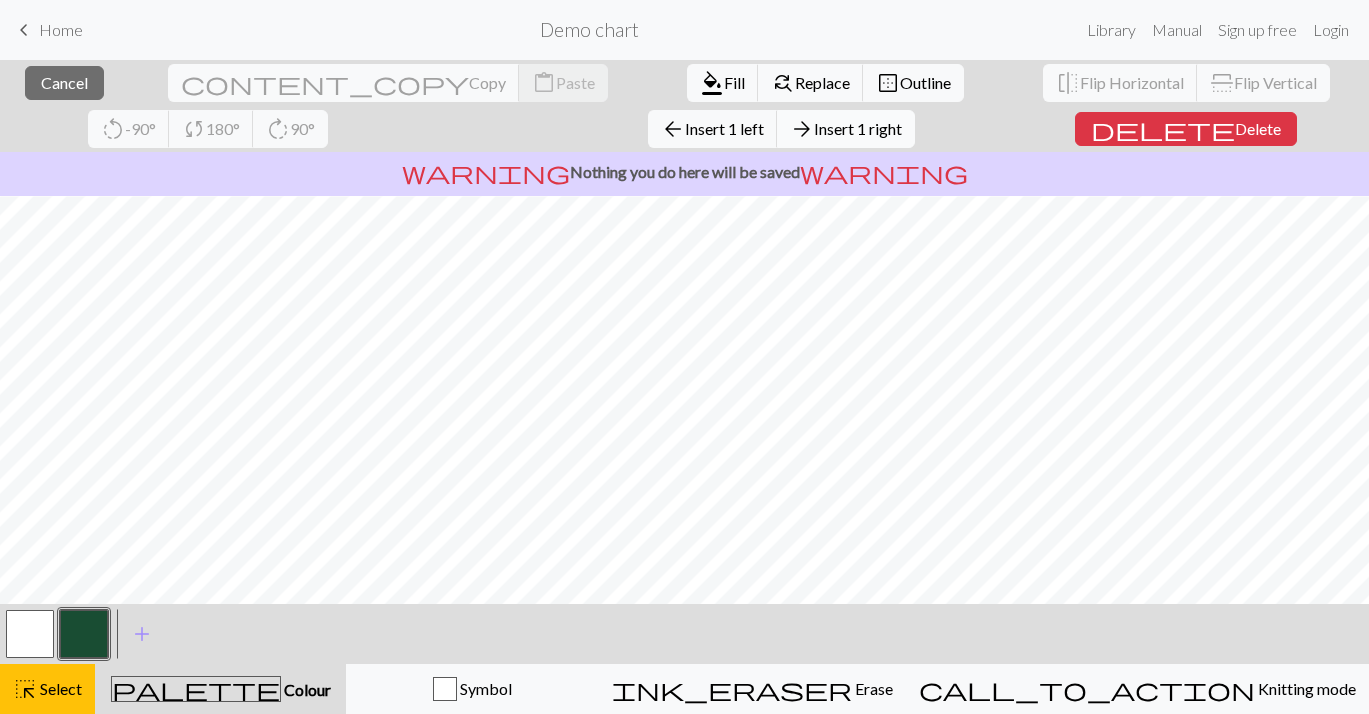 click on "Insert 1 right" at bounding box center [858, 128] 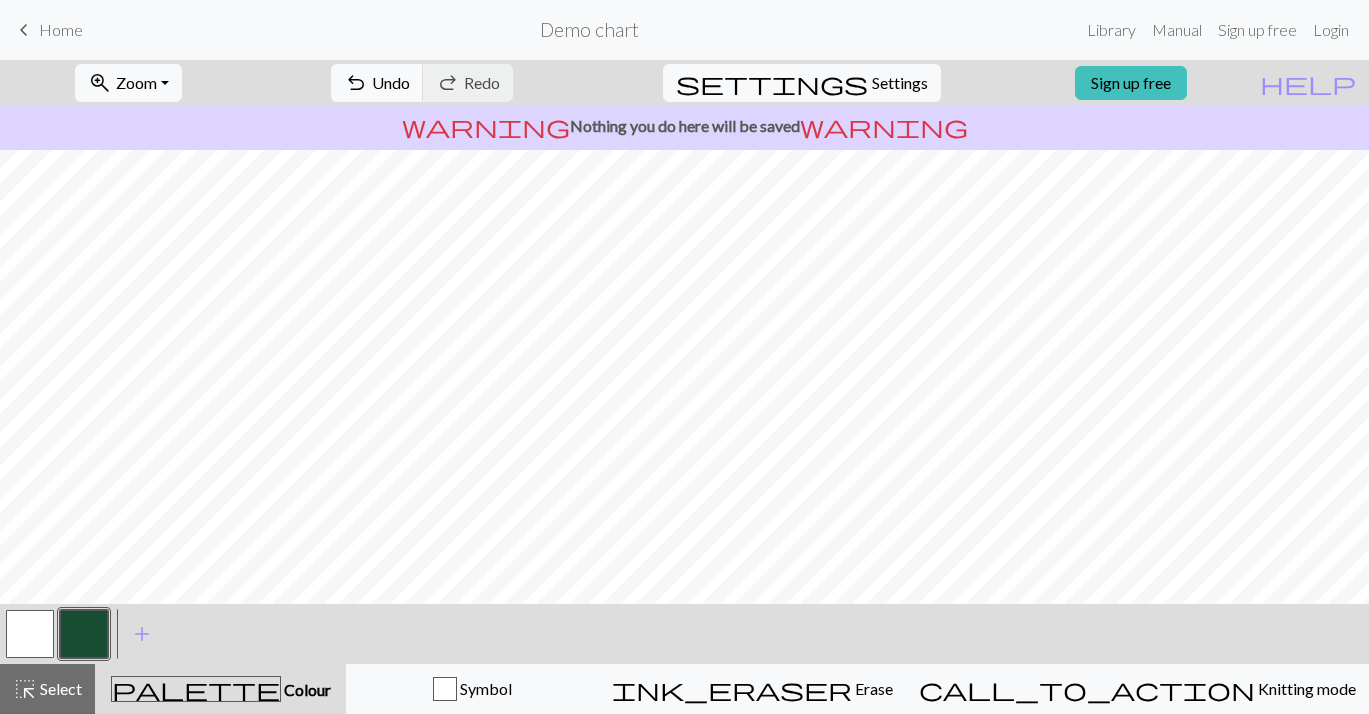 scroll, scrollTop: 0, scrollLeft: 0, axis: both 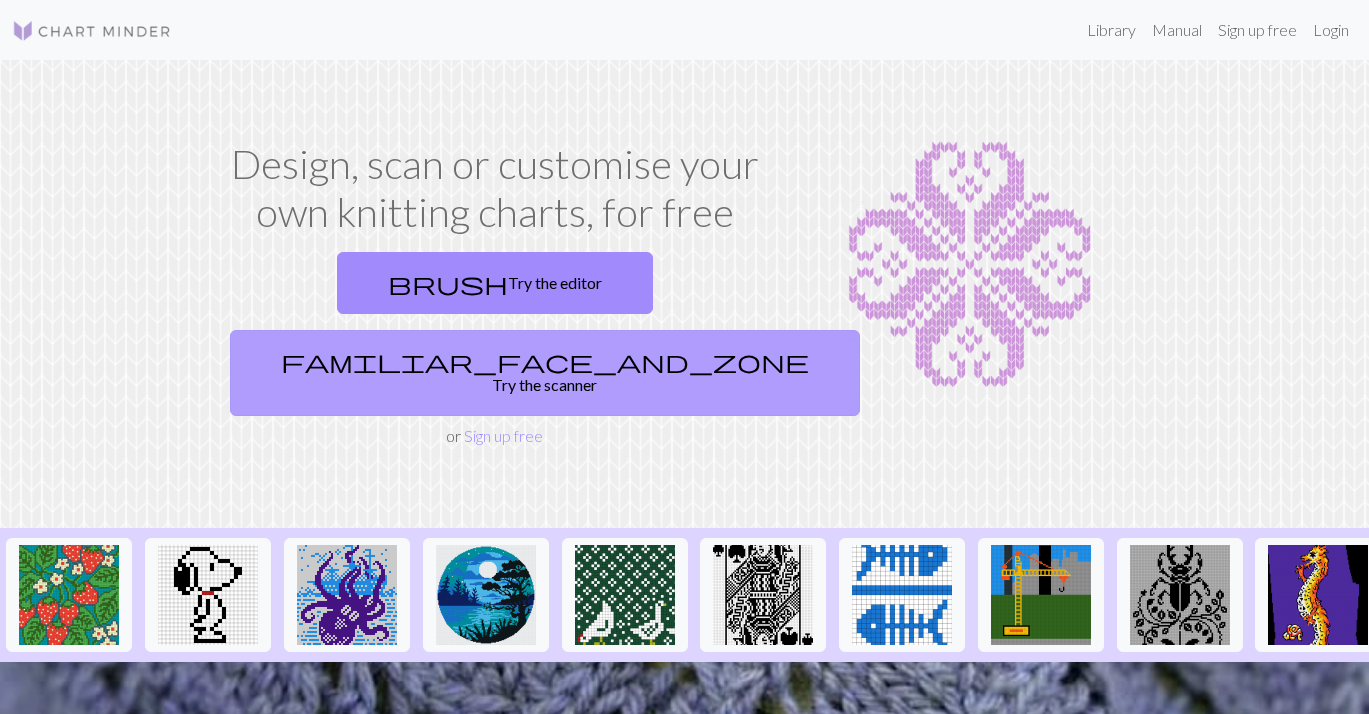 click on "familiar_face_and_zone" at bounding box center [545, 361] 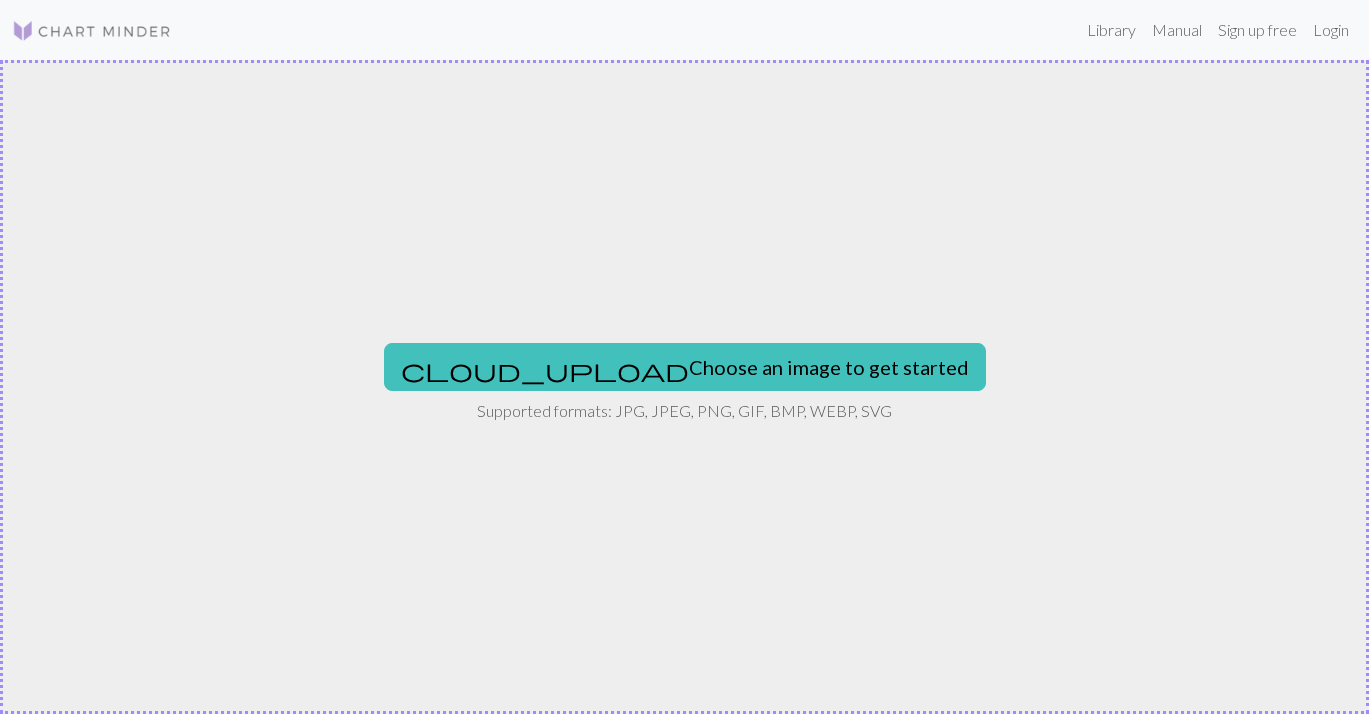 click on "cloud_upload  Choose an image to get started Supported formats: JPG, JPEG, PNG, GIF, BMP, WEBP, SVG" at bounding box center (684, 387) 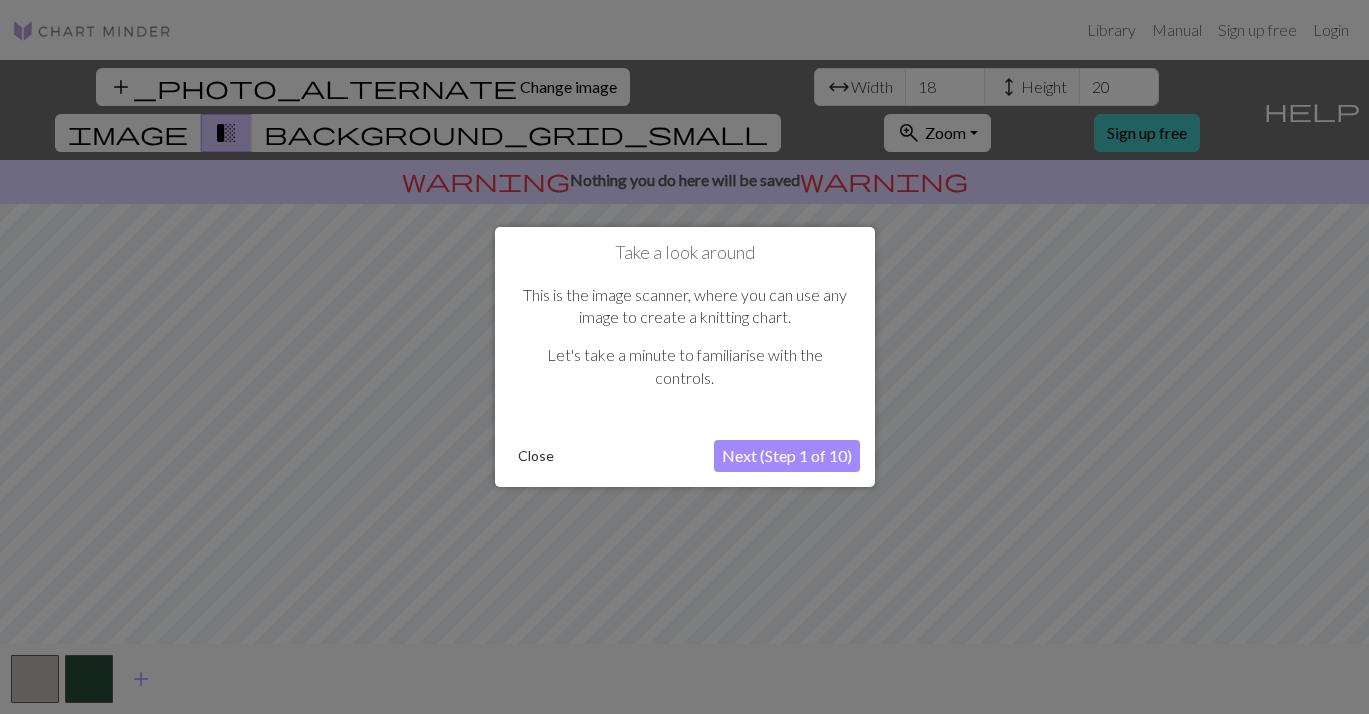 click on "Next (Step 1 of 10)" at bounding box center [787, 456] 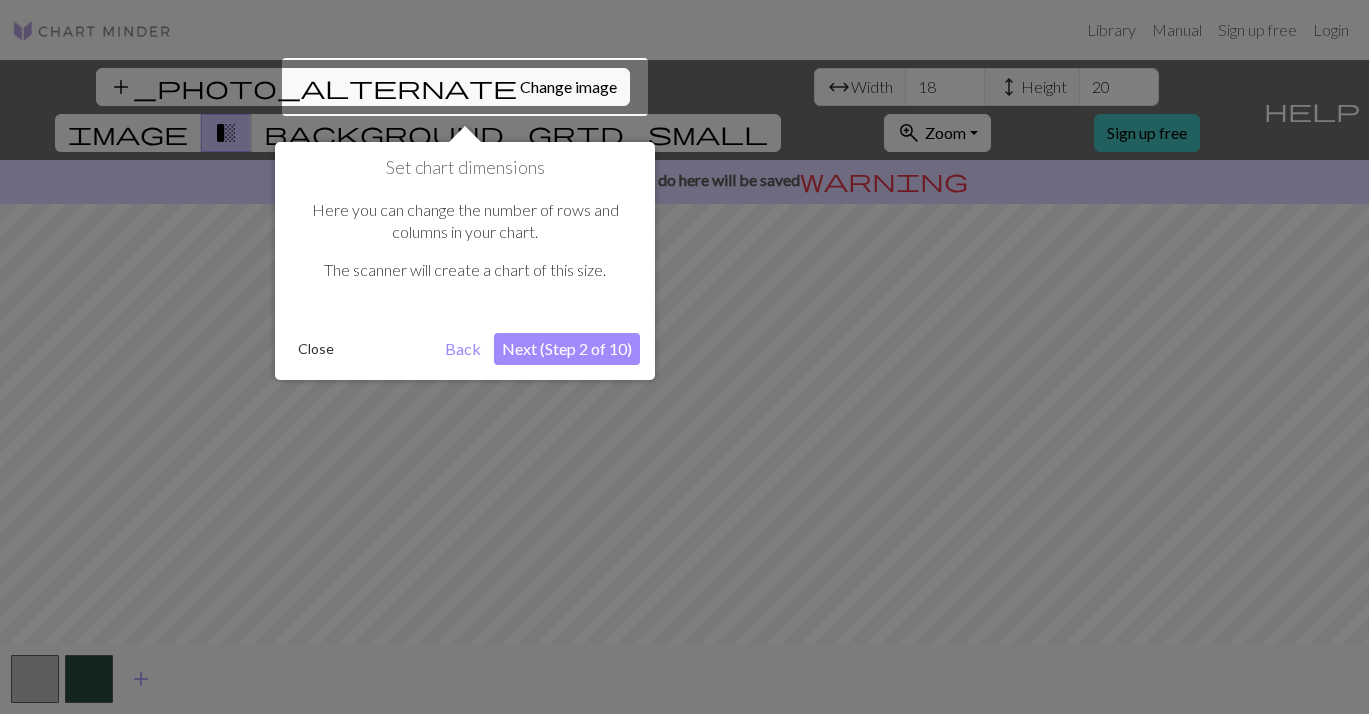 click on "Next (Step 2 of 10)" at bounding box center (567, 349) 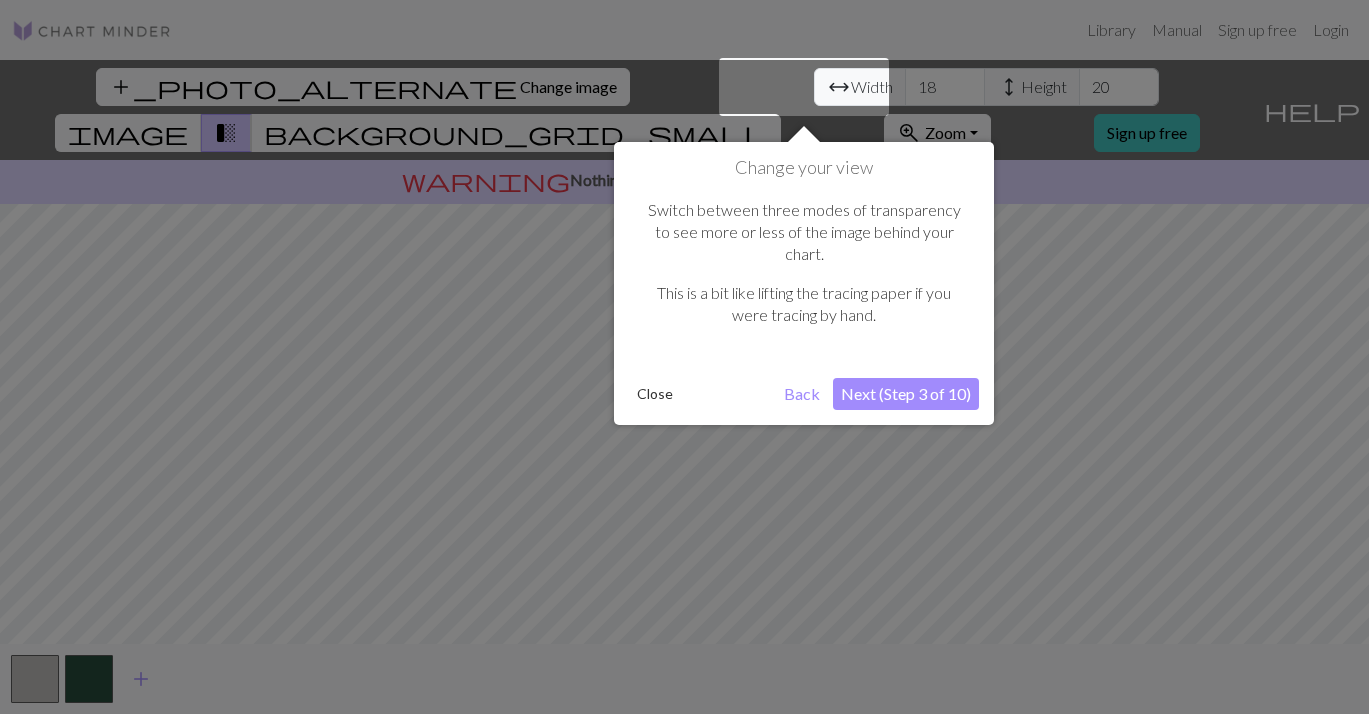 click on "Close" at bounding box center [655, 394] 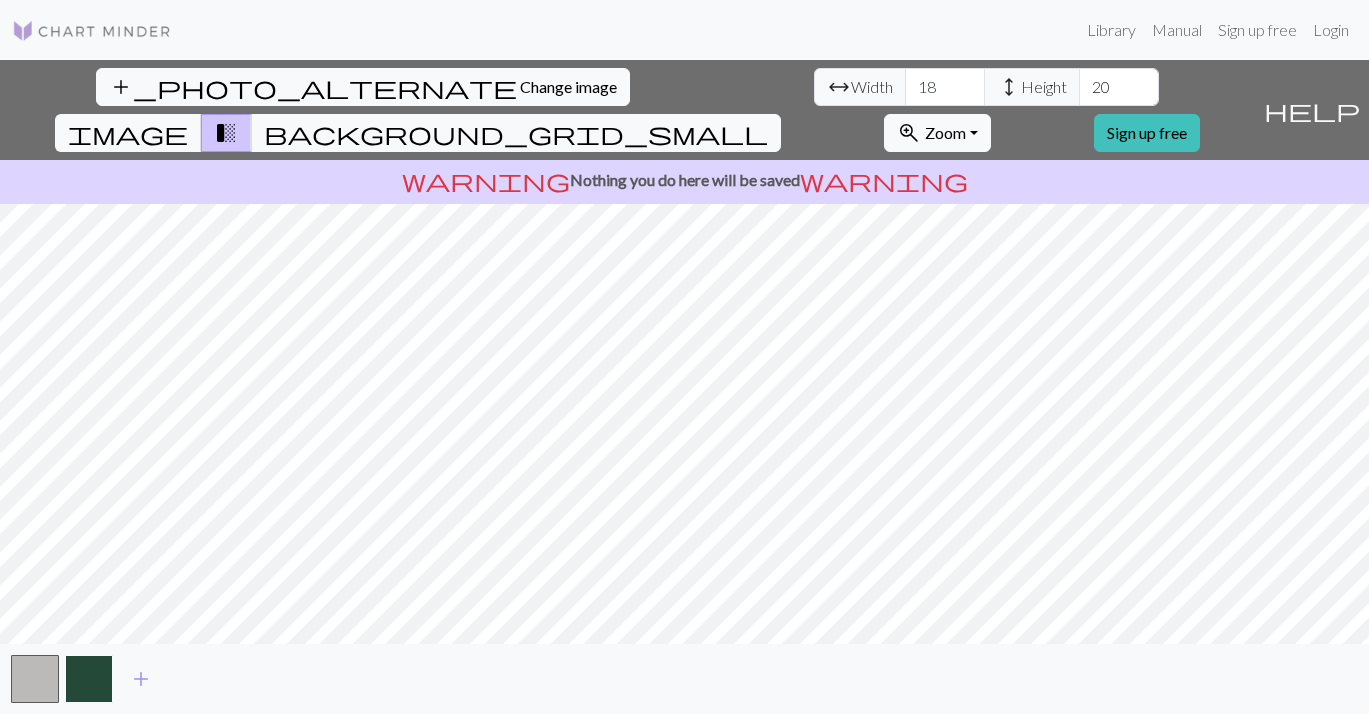 click at bounding box center (89, 679) 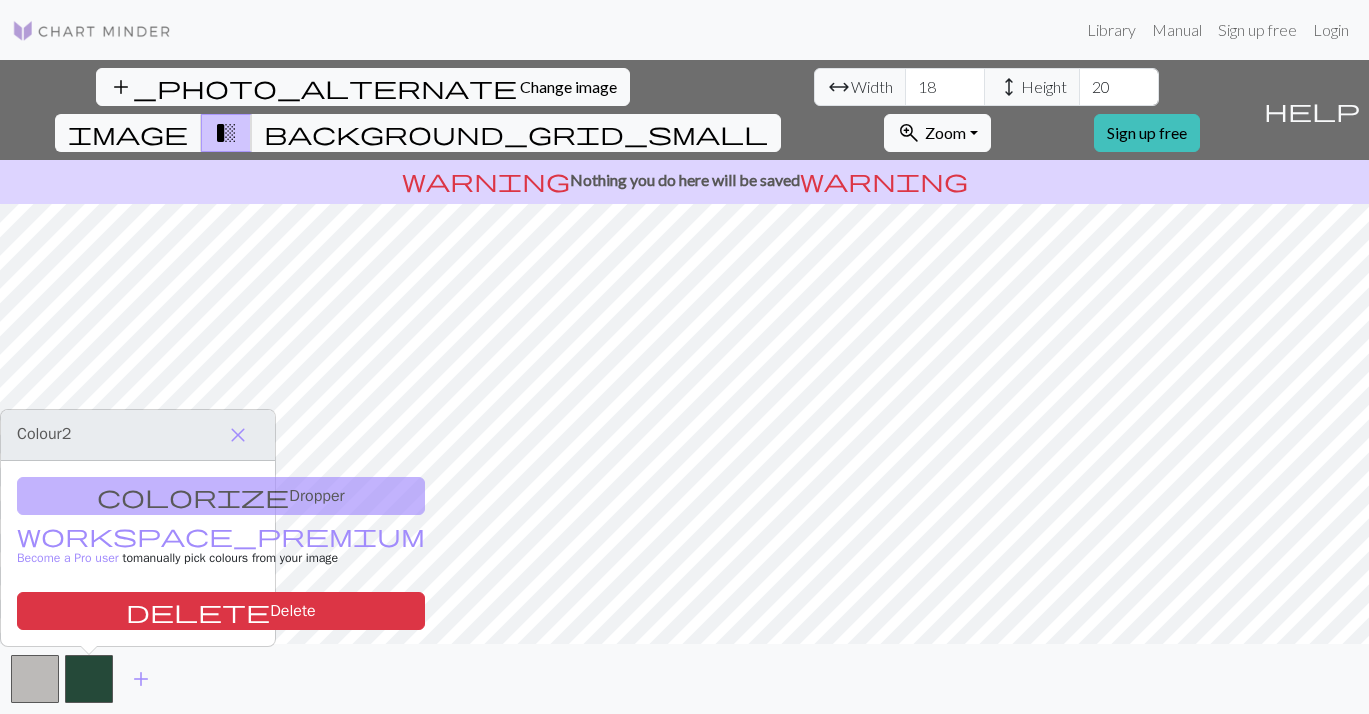 click on "colorize Dropper workspace_premium Become a Pro user   to  manually pick colours from your image delete Delete" at bounding box center [138, 553] 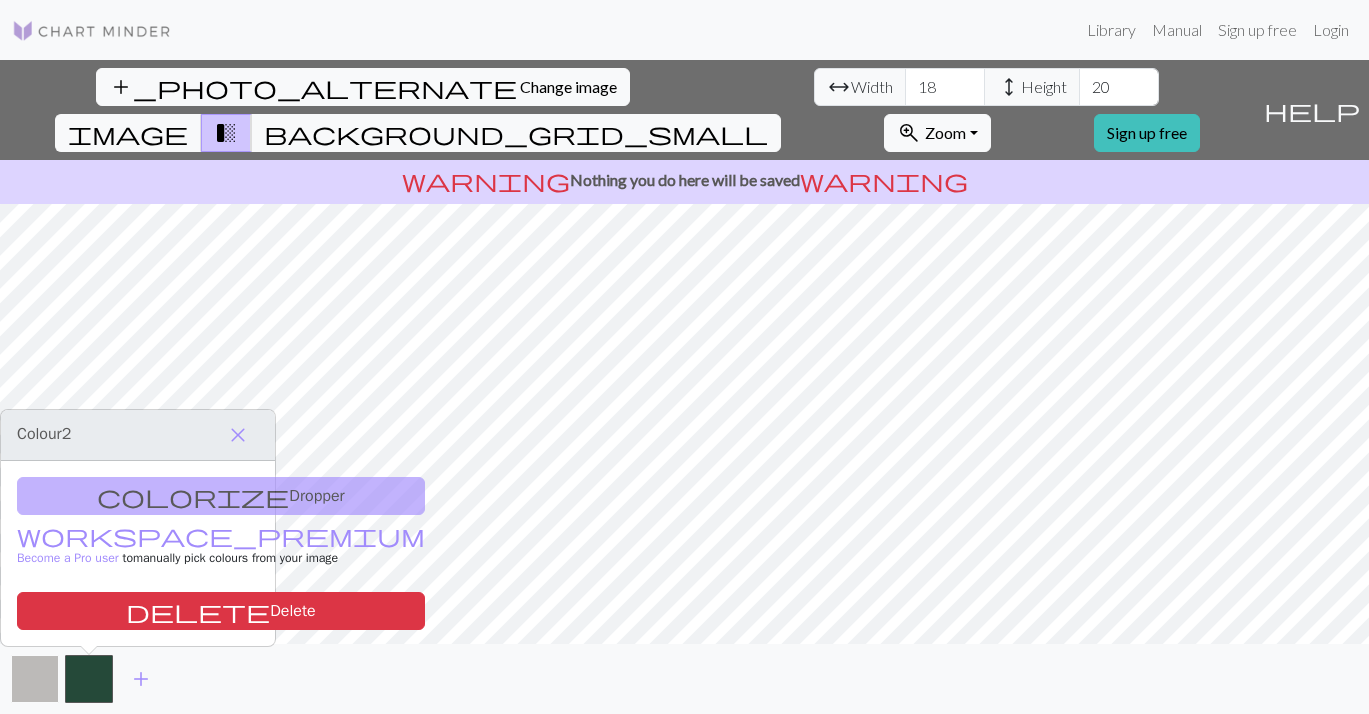 click at bounding box center [35, 679] 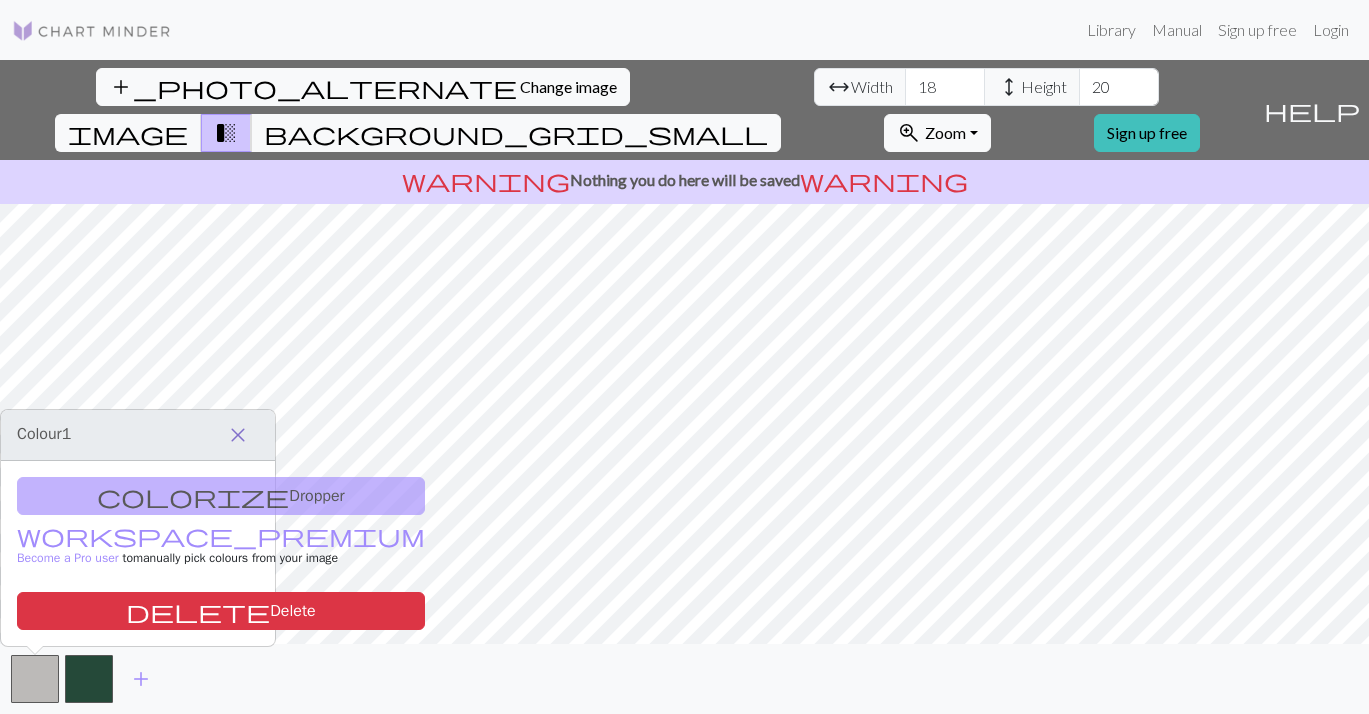 click on "close" at bounding box center (238, 435) 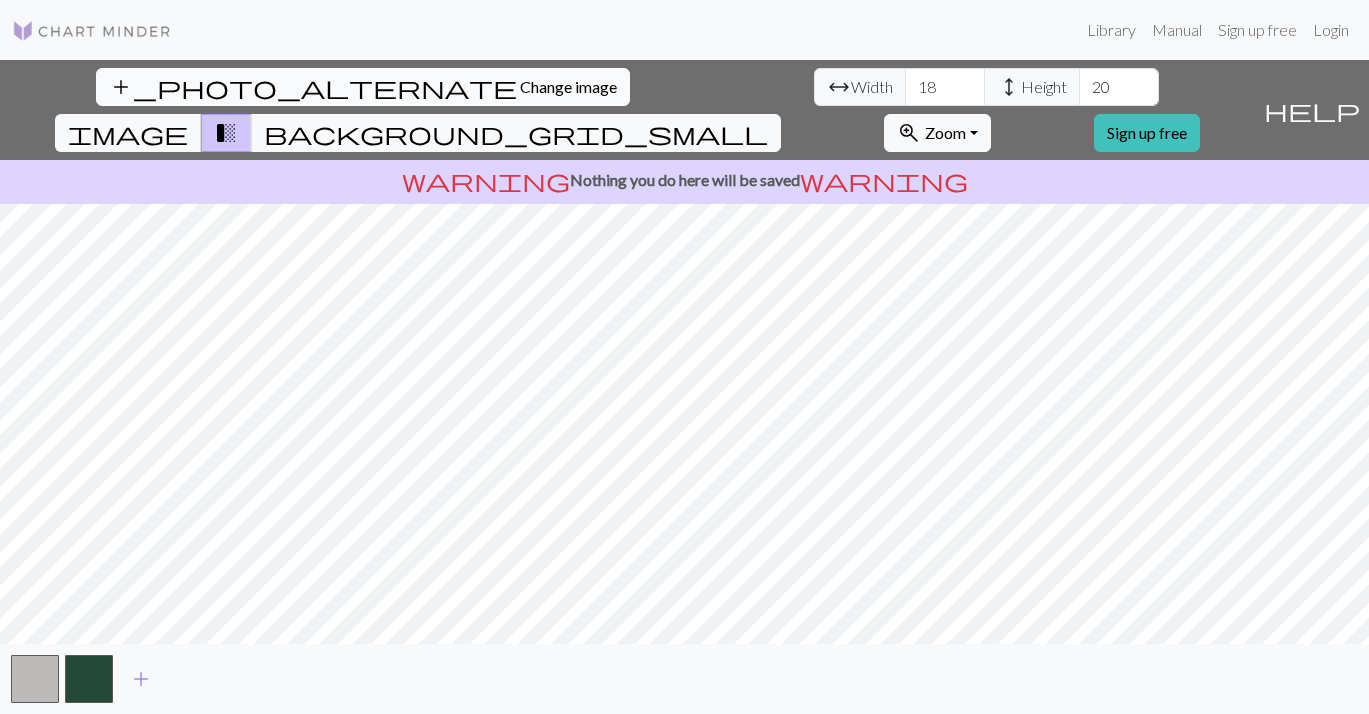 click on "Change image" at bounding box center [568, 86] 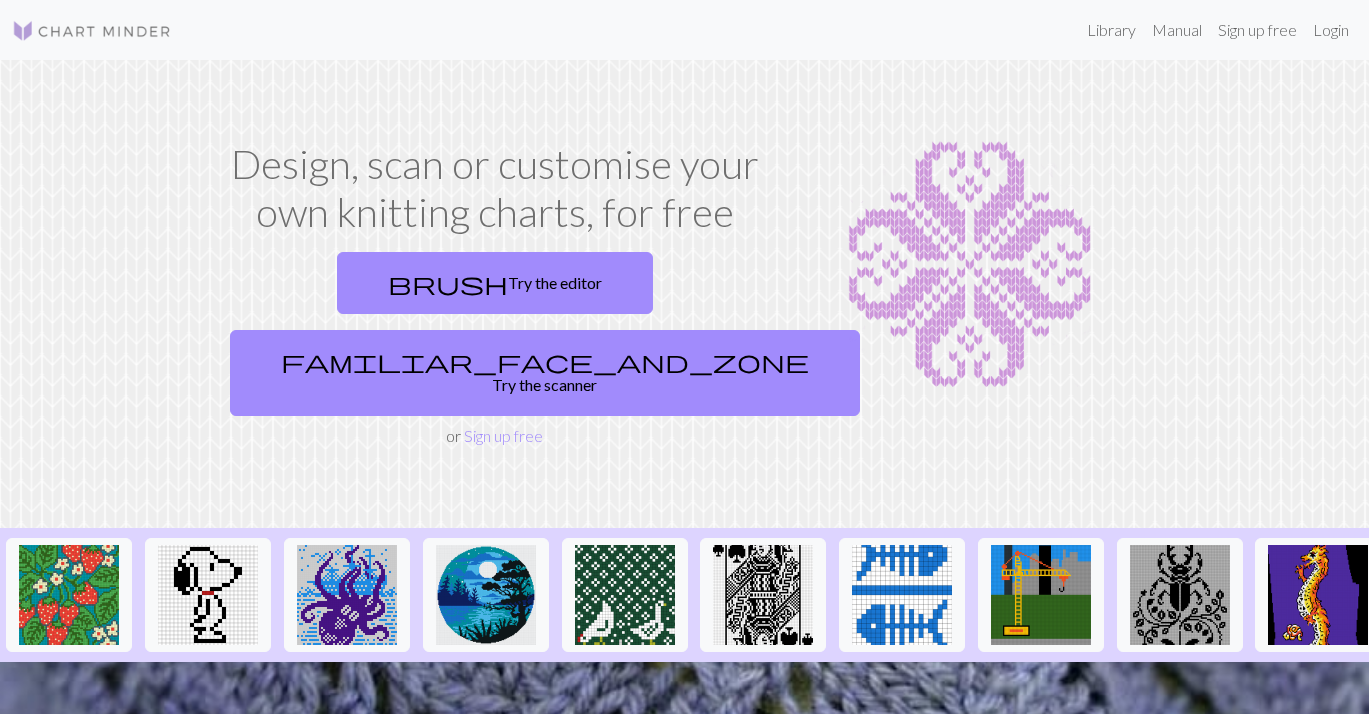 scroll, scrollTop: 0, scrollLeft: 0, axis: both 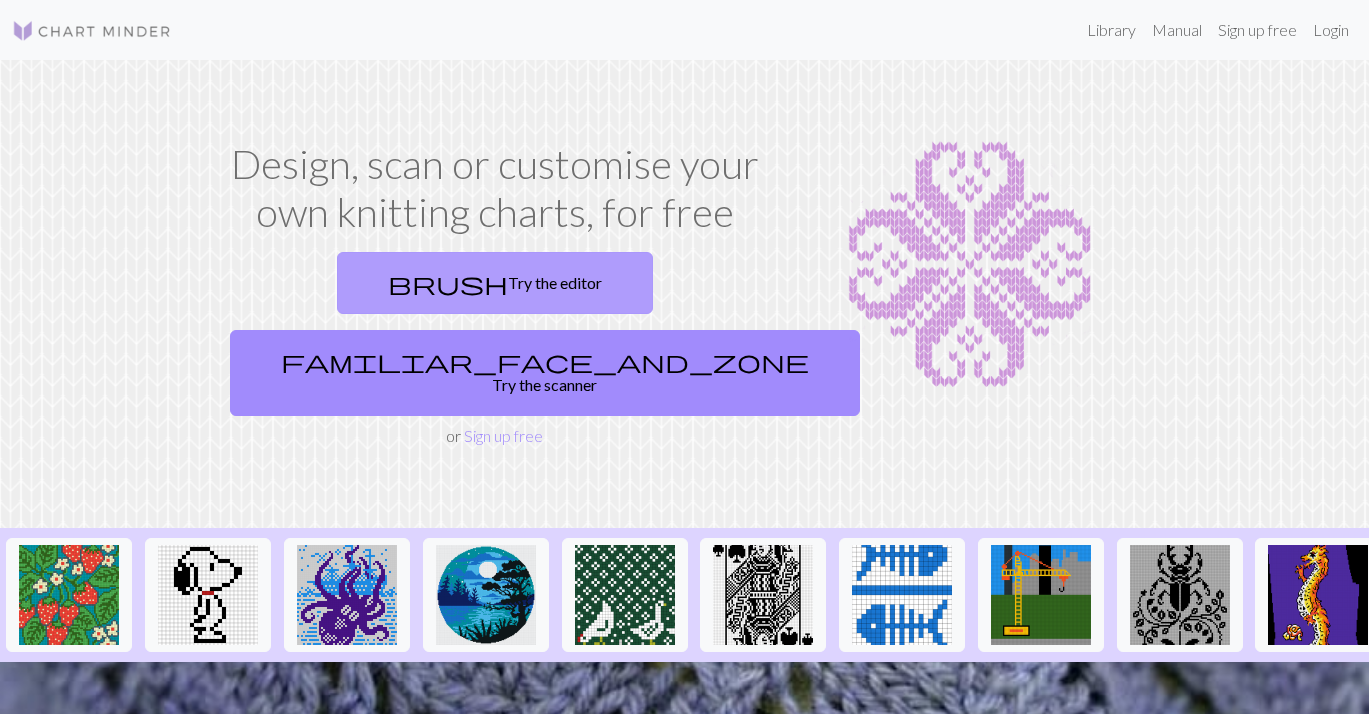 click on "brush  Try the editor" at bounding box center [495, 283] 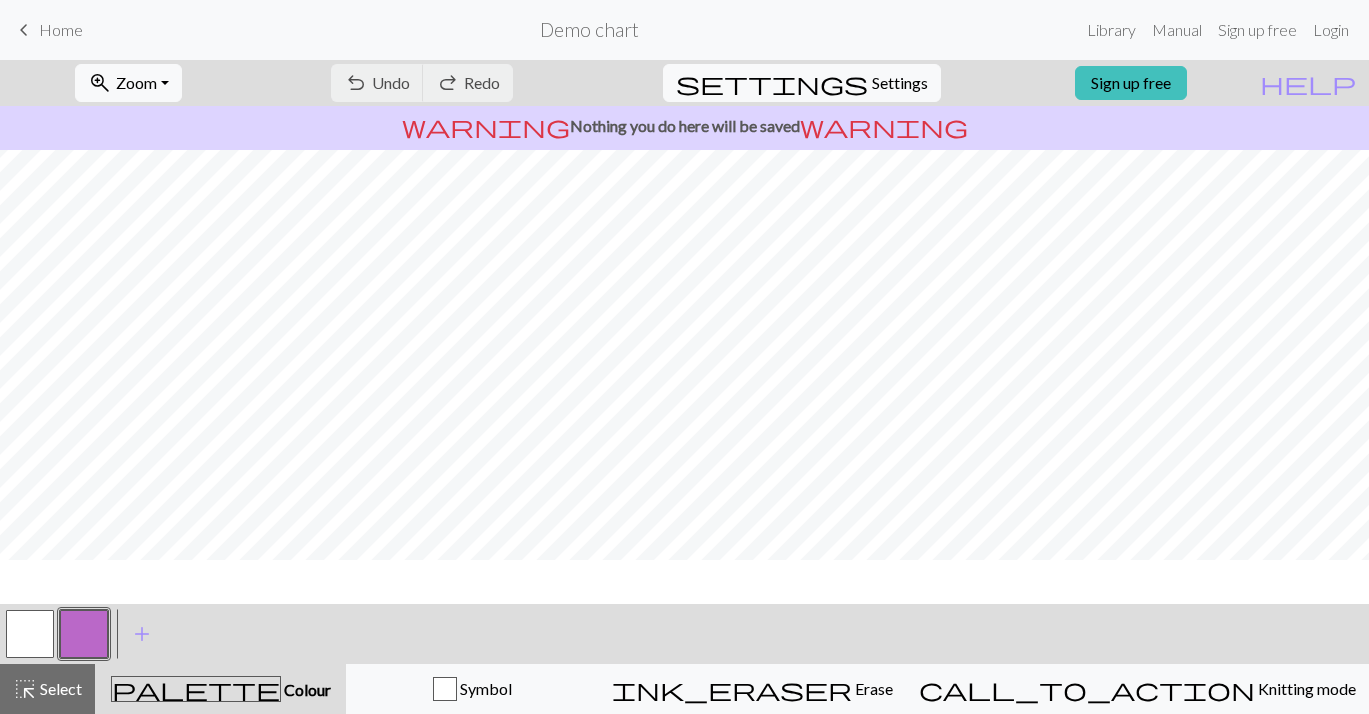 scroll, scrollTop: 0, scrollLeft: 0, axis: both 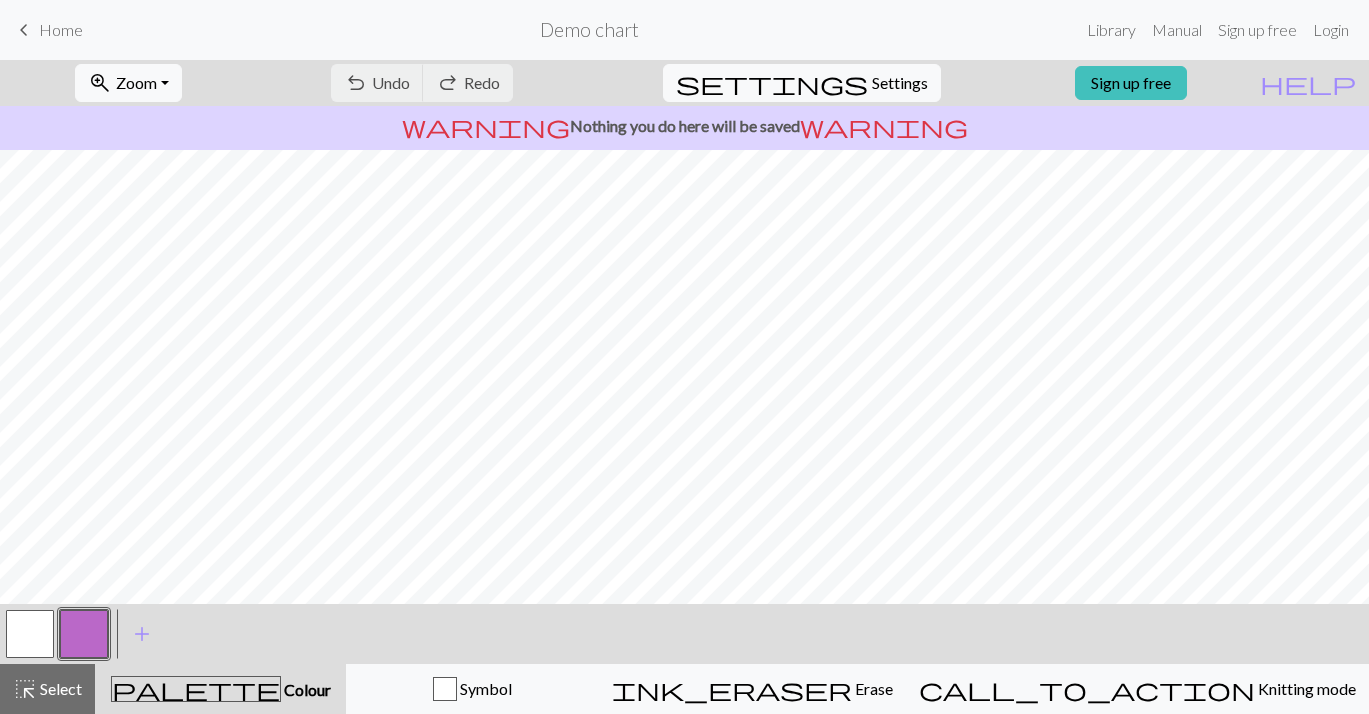 click on "keyboard_arrow_left   Home" at bounding box center [47, 30] 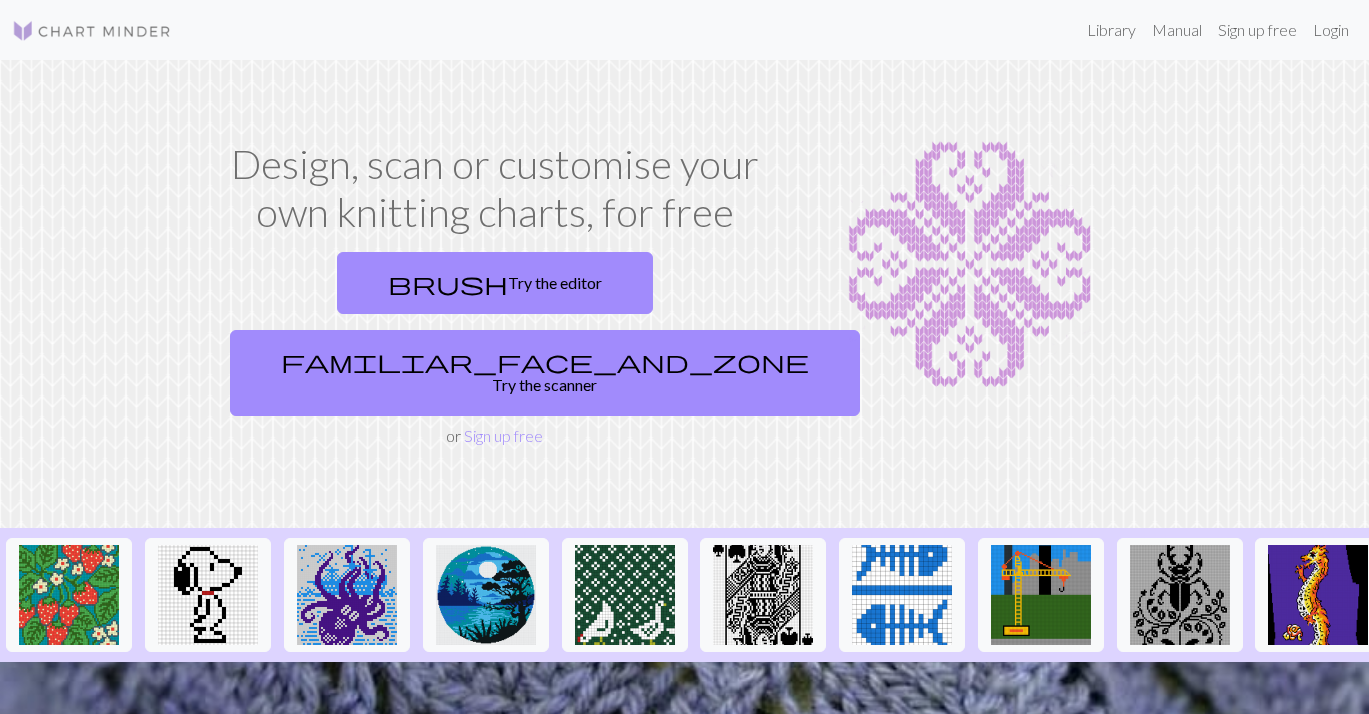 scroll, scrollTop: 0, scrollLeft: 0, axis: both 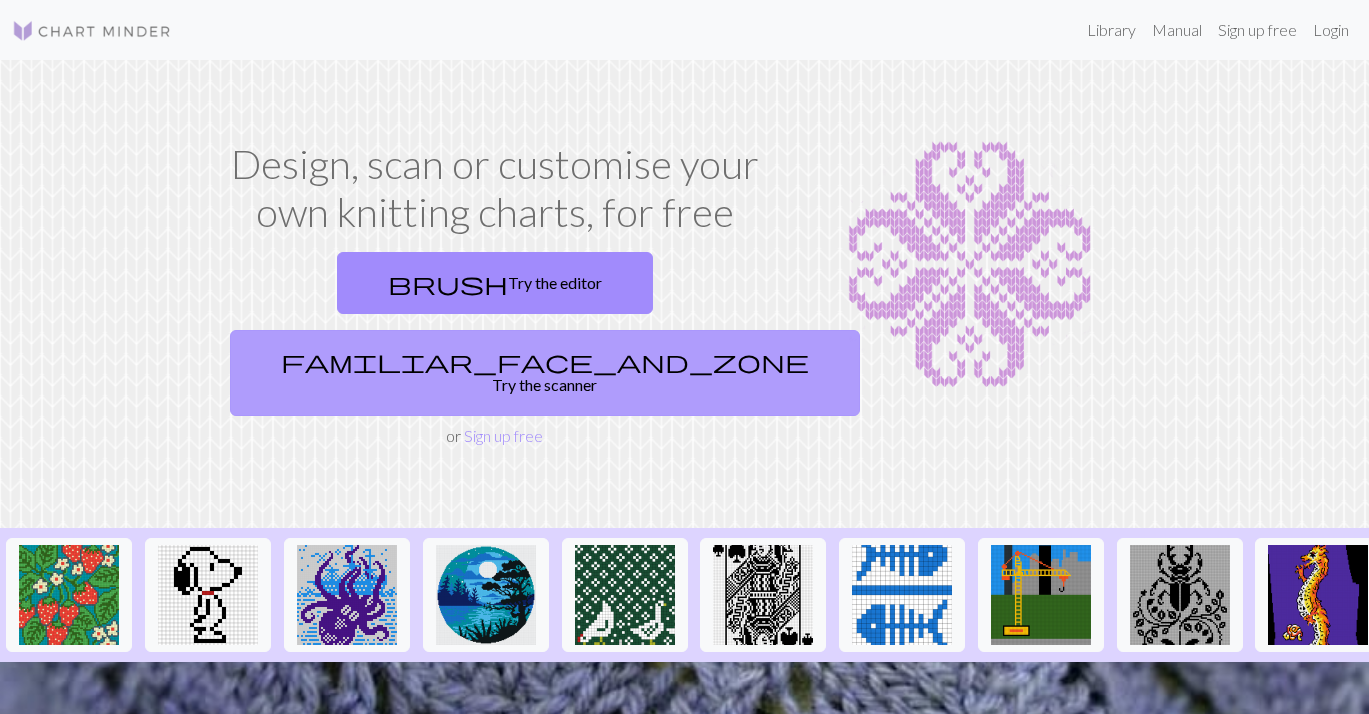click on "familiar_face_and_zone  Try the scanner" at bounding box center (545, 373) 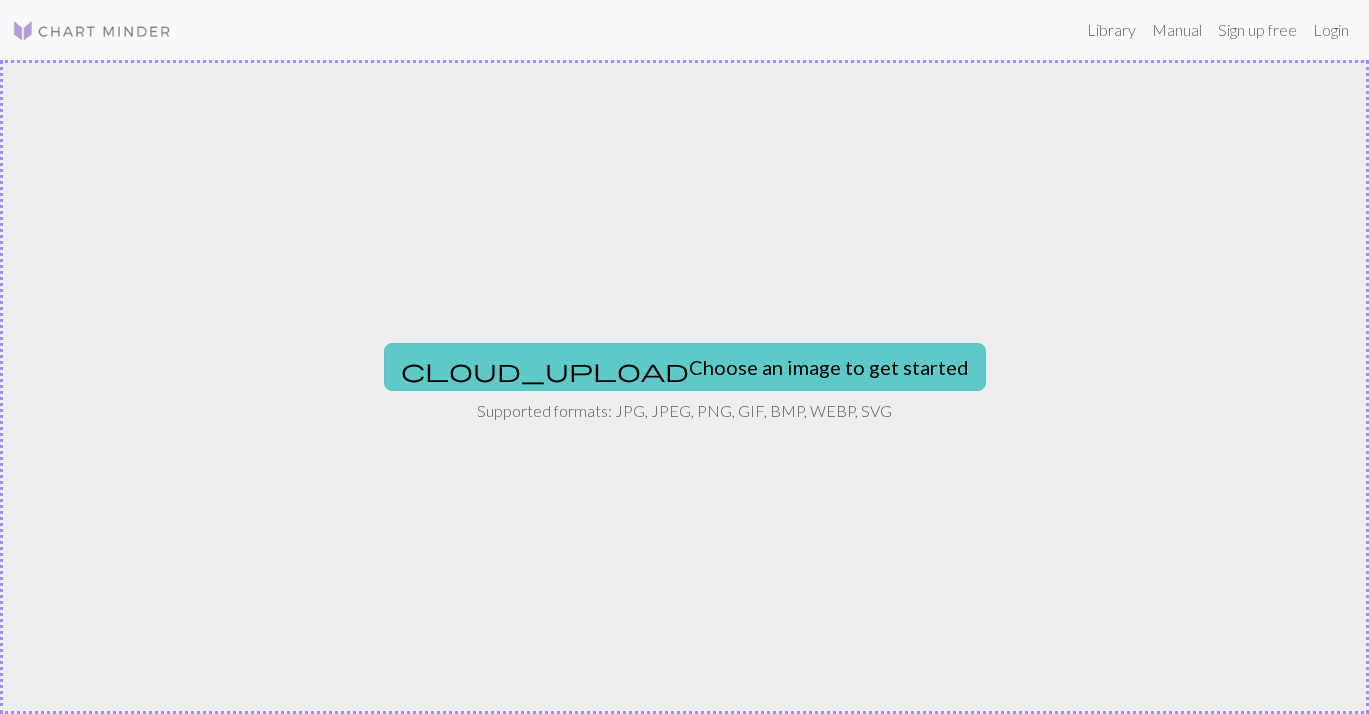 click on "cloud_upload  Choose an image to get started" at bounding box center (685, 367) 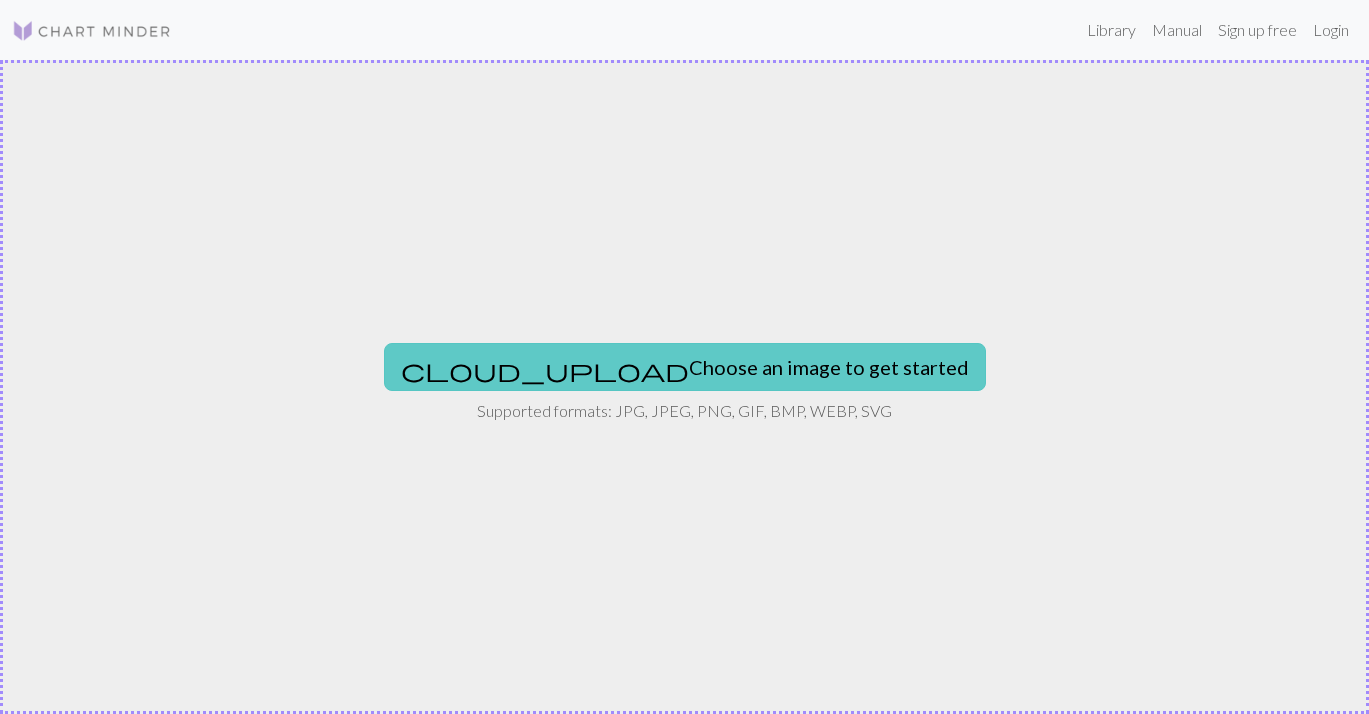 click on "cloud_upload  Choose an image to get started" at bounding box center (685, 367) 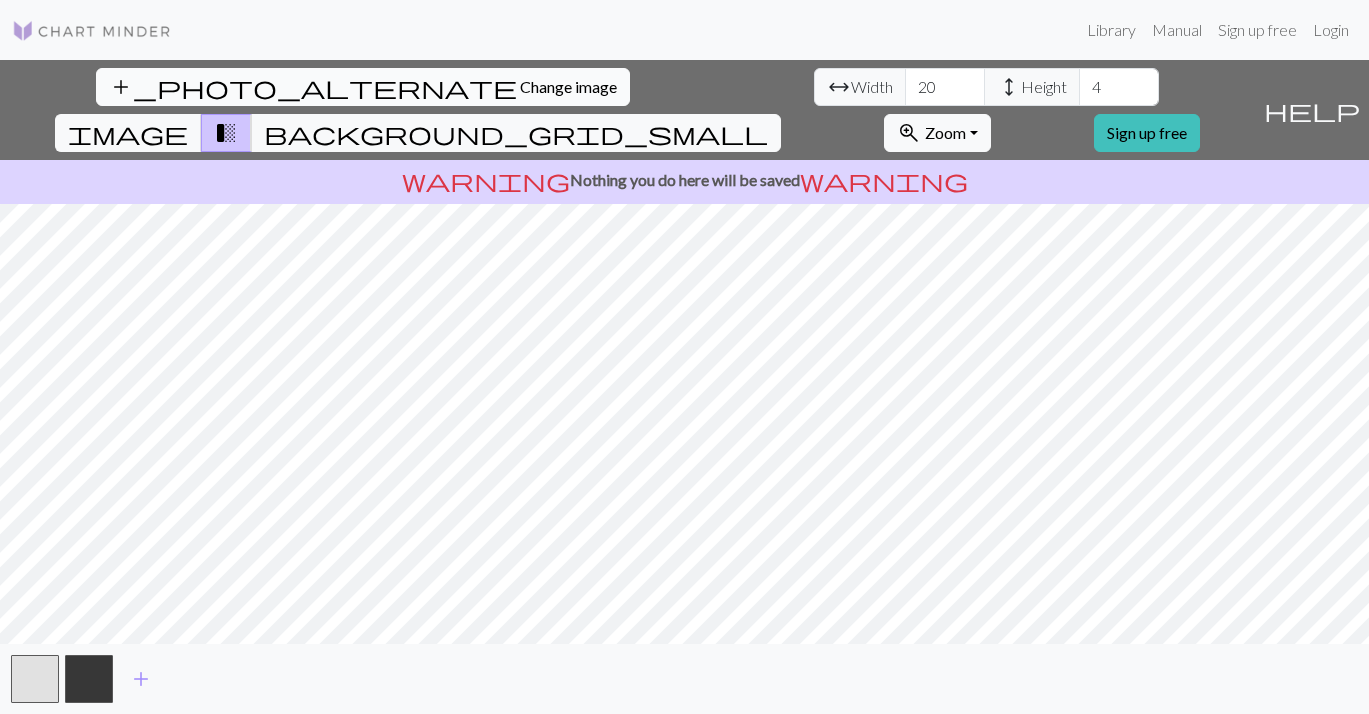 click on "Change image" at bounding box center (568, 86) 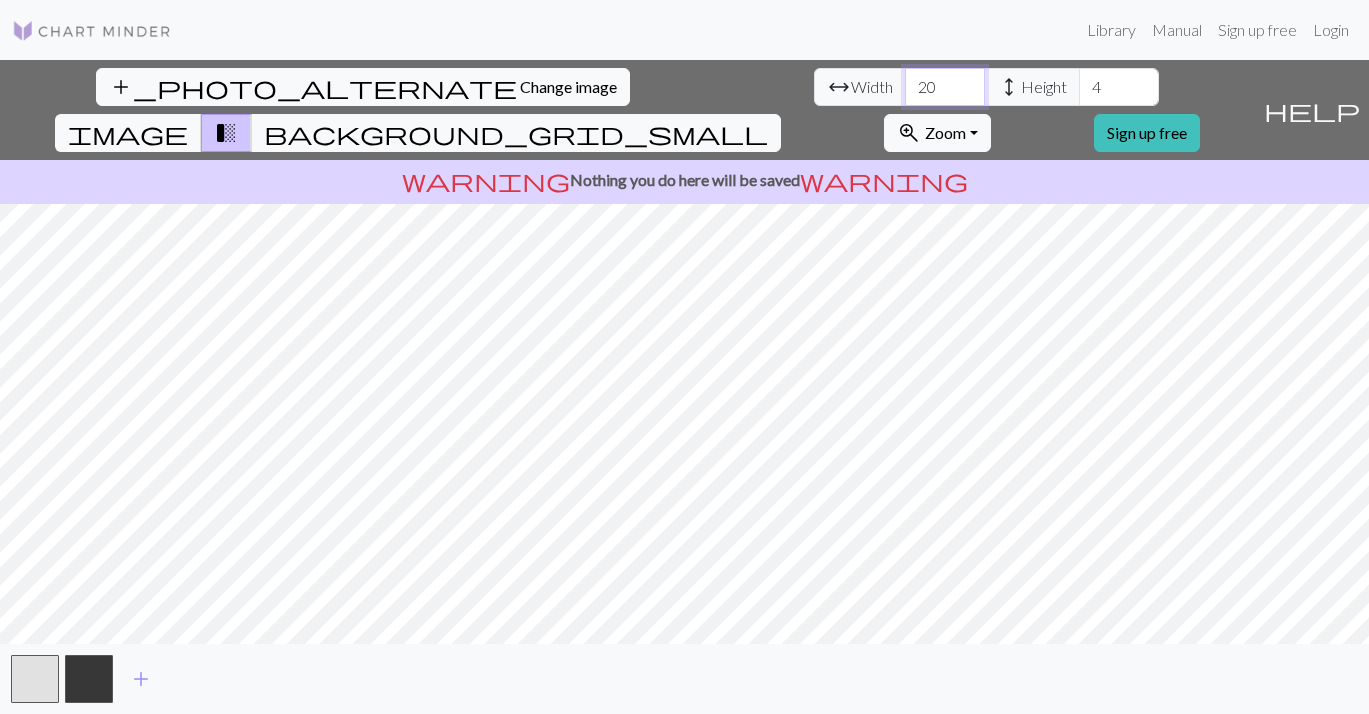 click on "20" at bounding box center (945, 87) 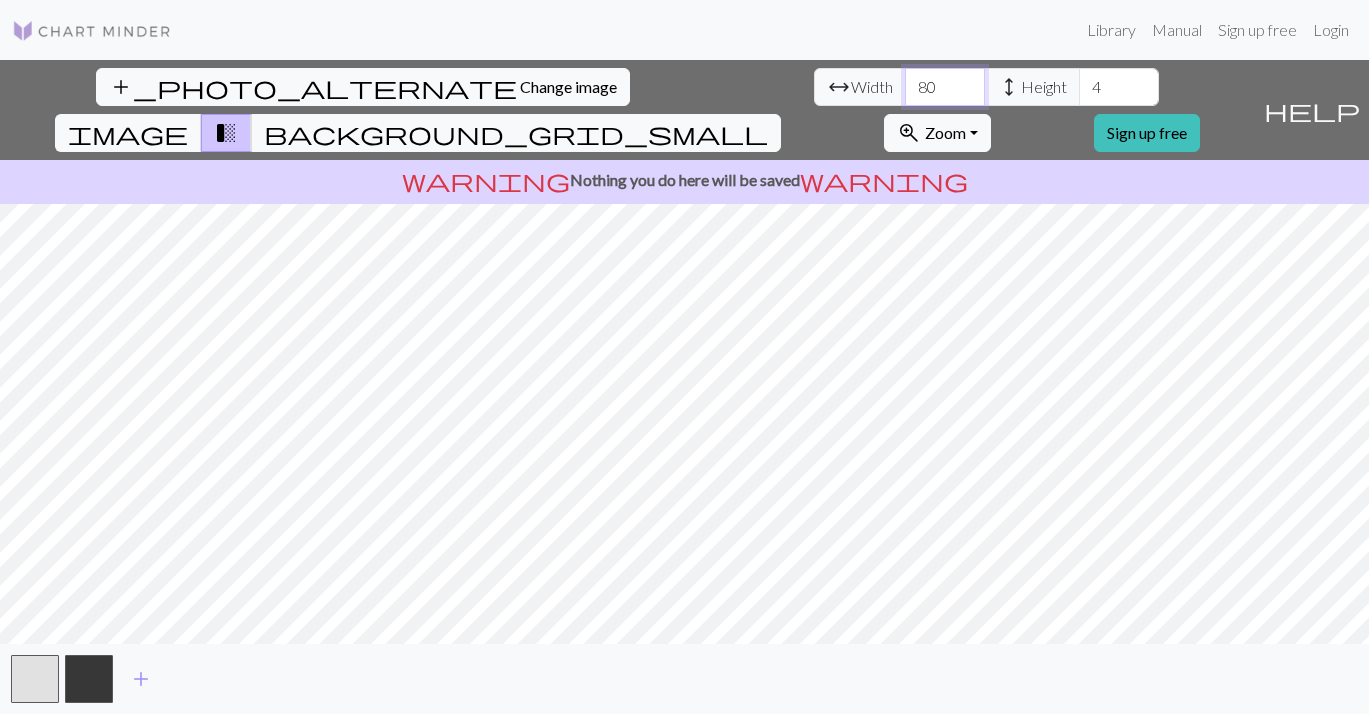 type on "80" 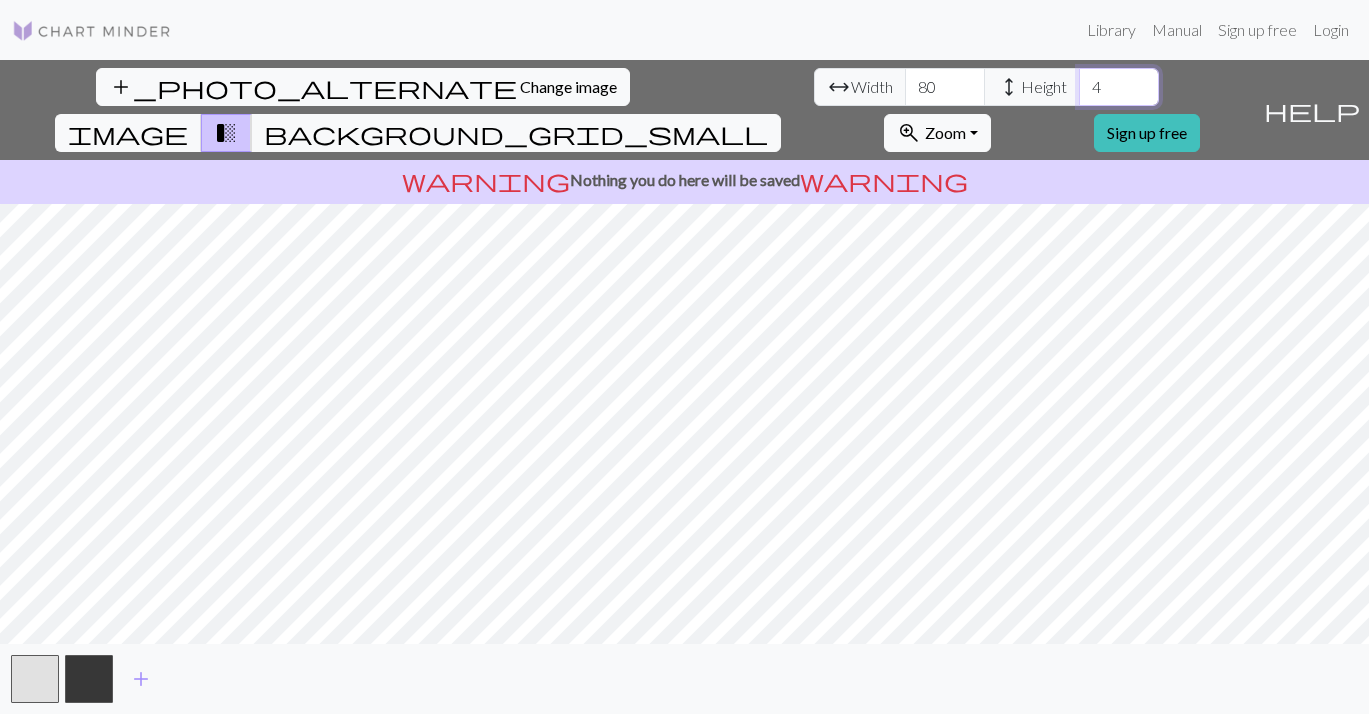 click on "4" at bounding box center [1119, 87] 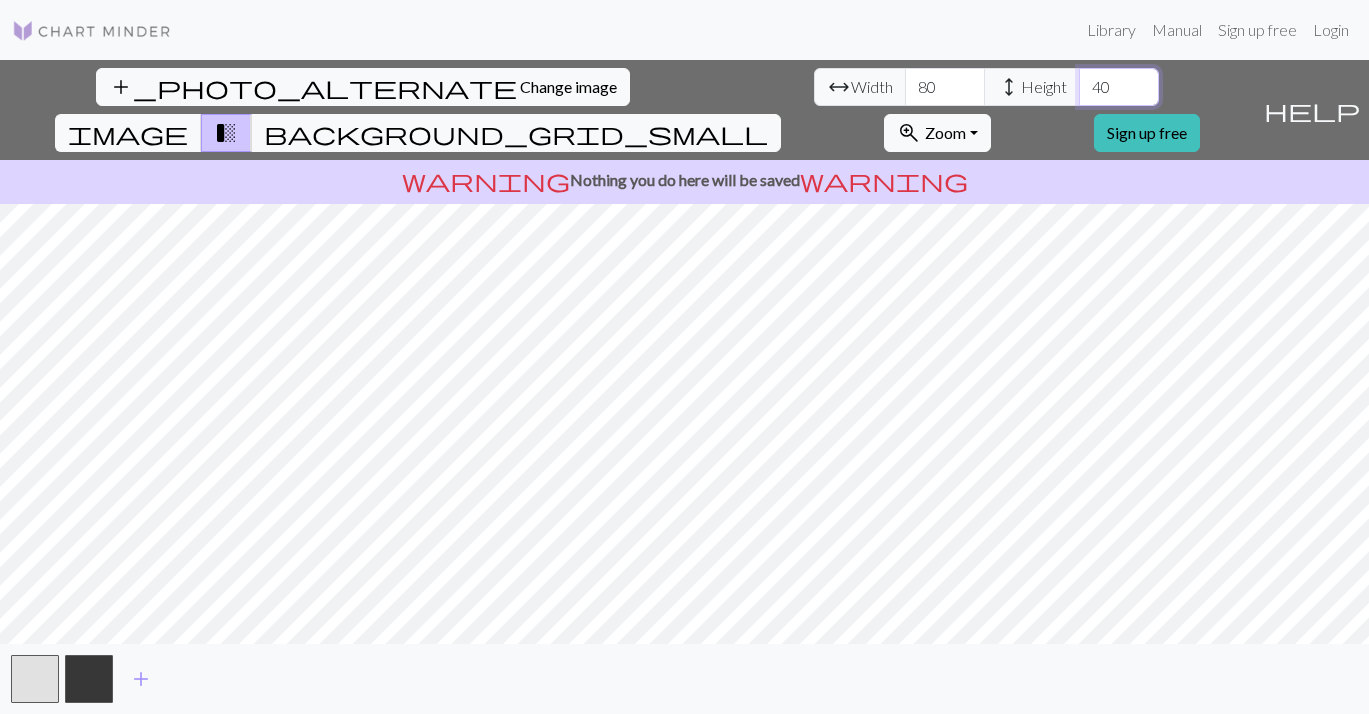 type on "40" 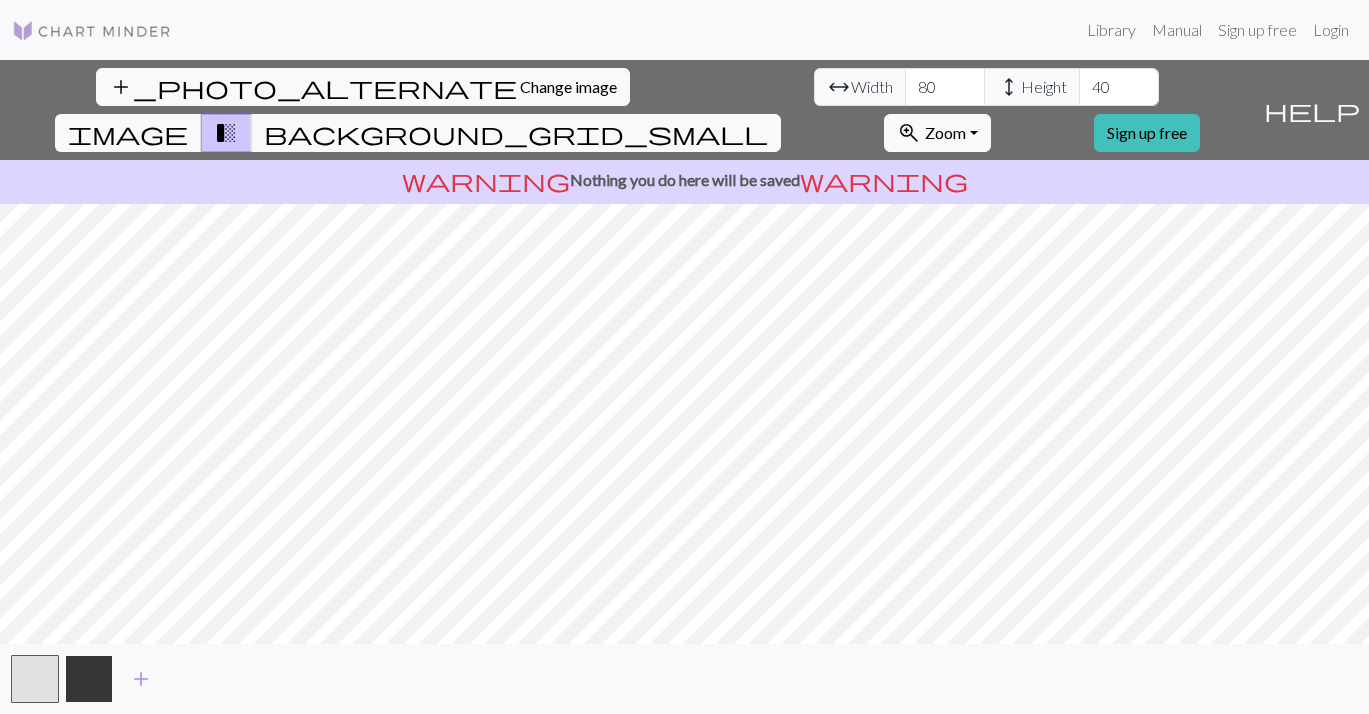 click at bounding box center [89, 679] 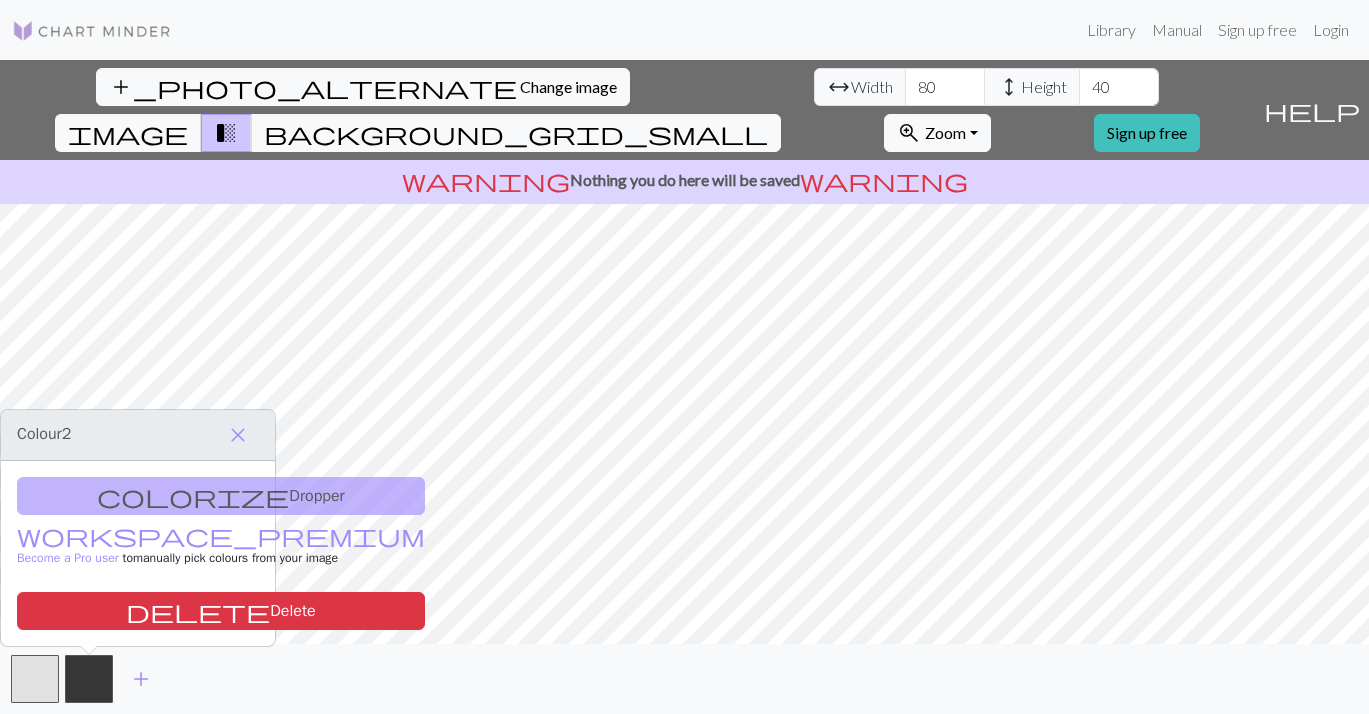 click on "colorize Dropper workspace_premium Become a Pro user   to  manually pick colours from your image delete Delete" at bounding box center (138, 553) 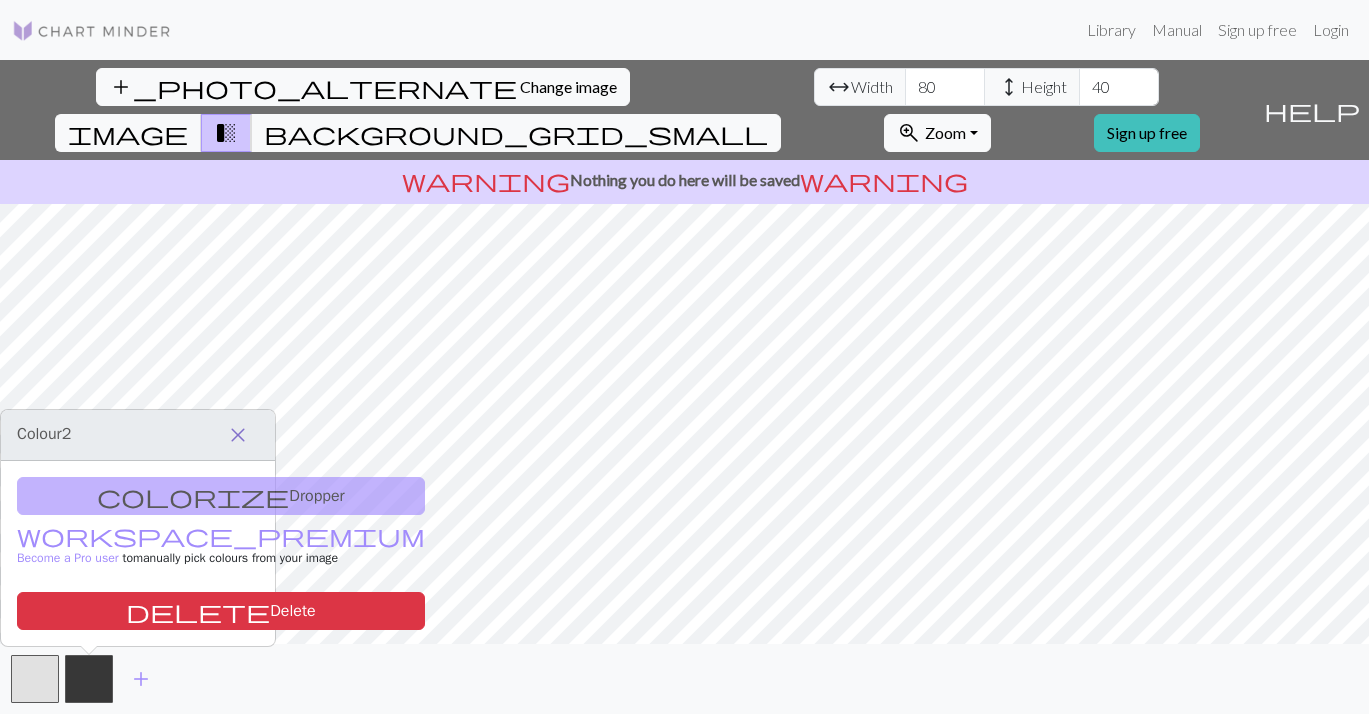 click on "close" at bounding box center (238, 435) 